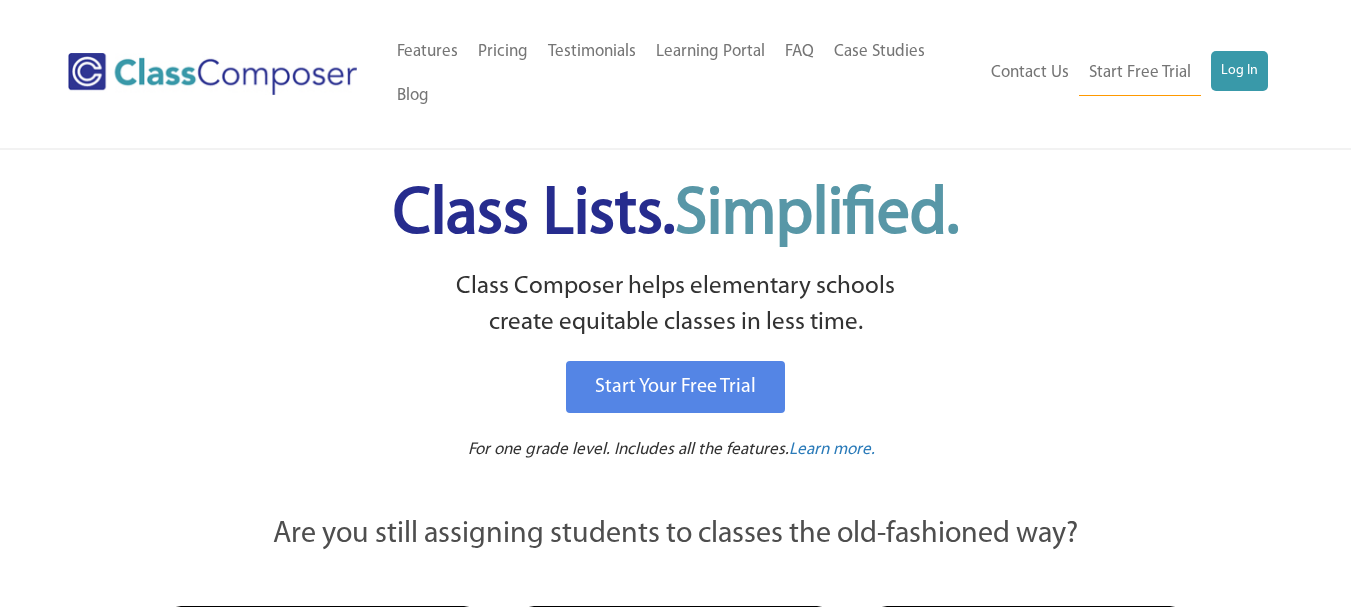 scroll, scrollTop: 0, scrollLeft: 0, axis: both 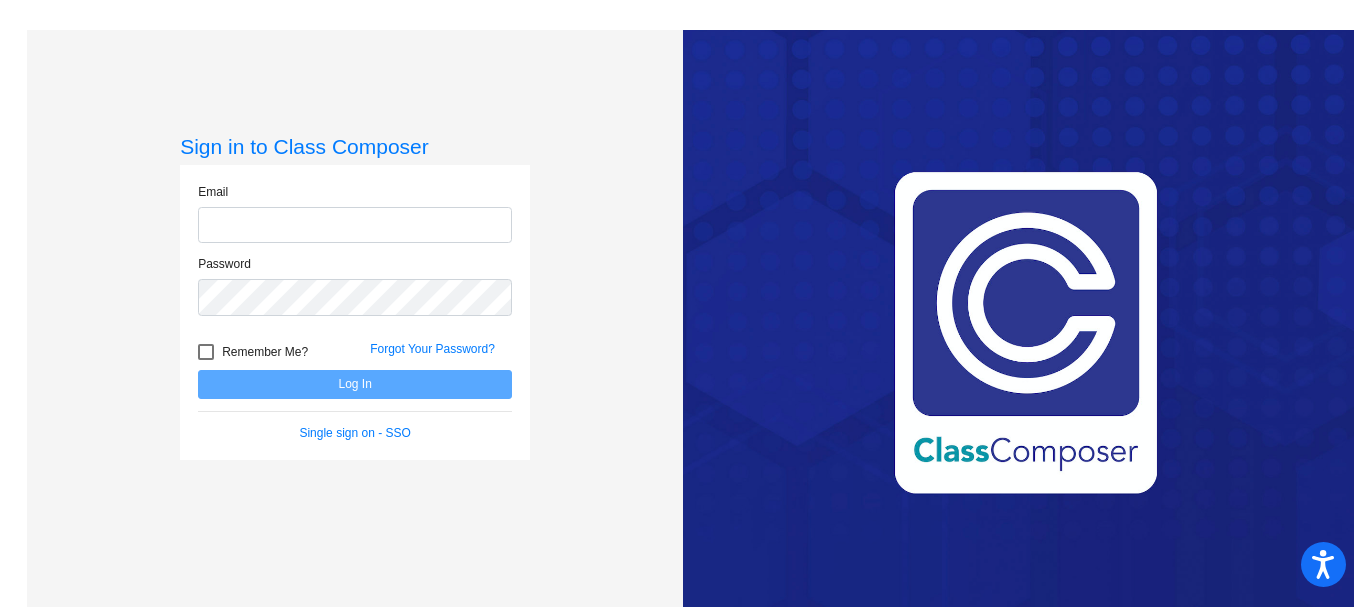 type on "nicole.jackson@weldre4.org" 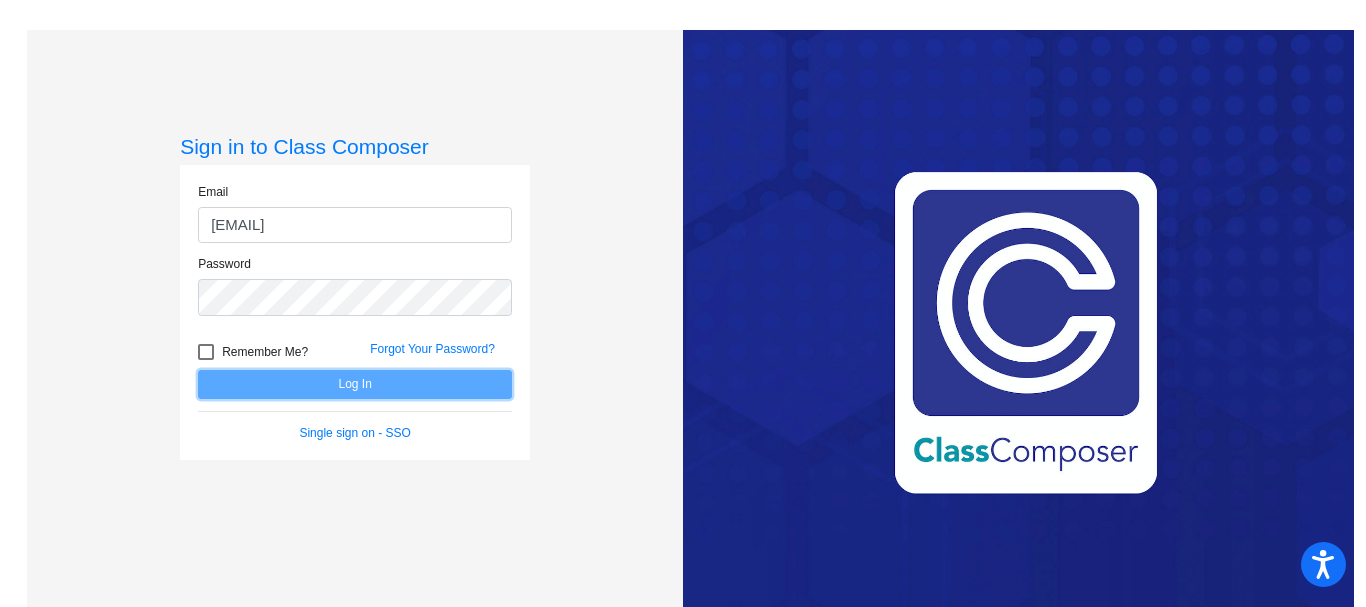 click on "Log In" 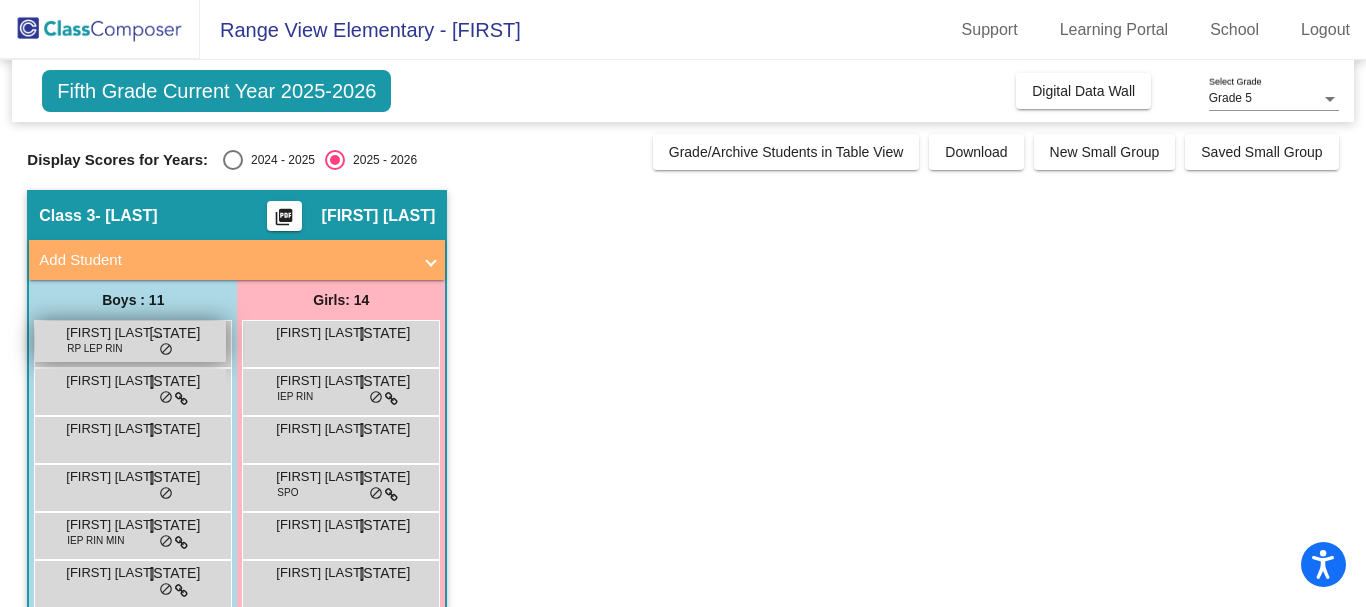 click on "Andrew Martin Del Campo Vargas RP LEP RIN NJ lock do_not_disturb_alt" at bounding box center (130, 341) 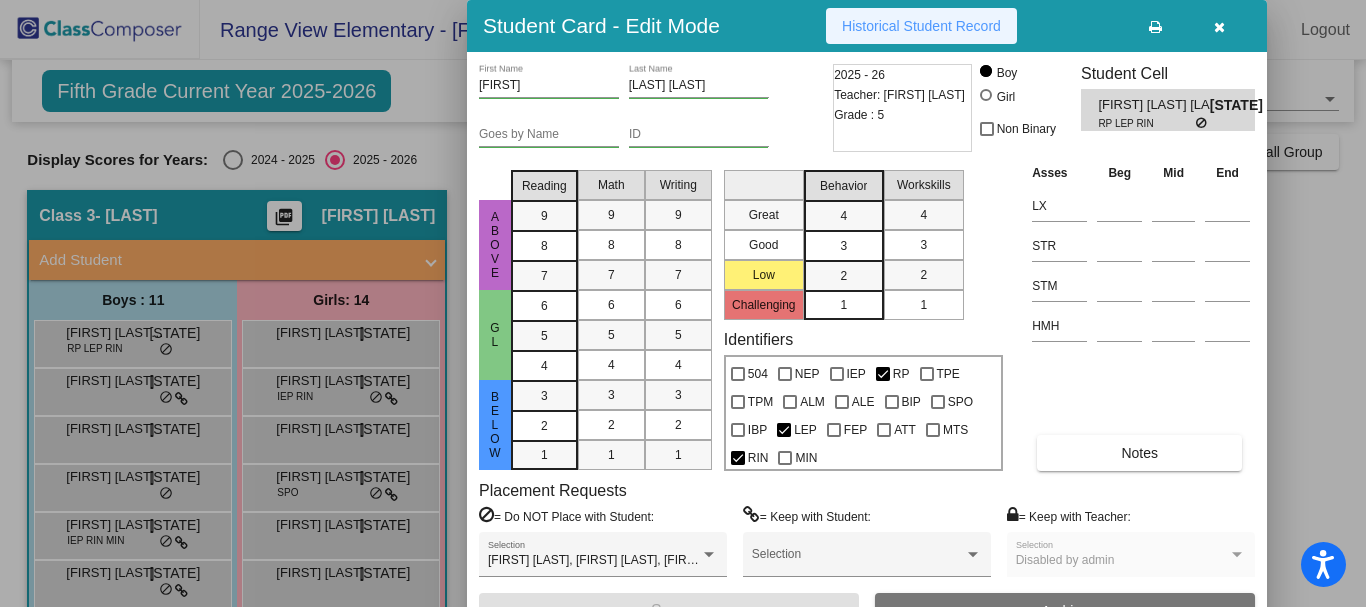 click on "Historical Student Record" at bounding box center (921, 26) 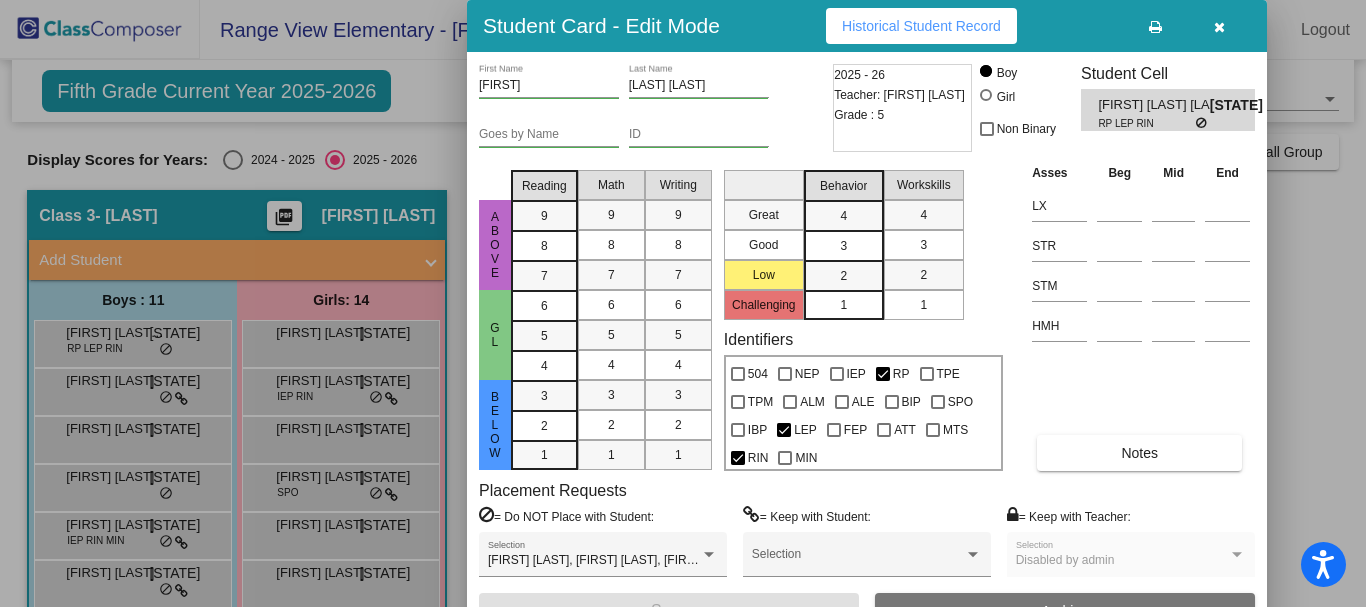 click at bounding box center [1219, 26] 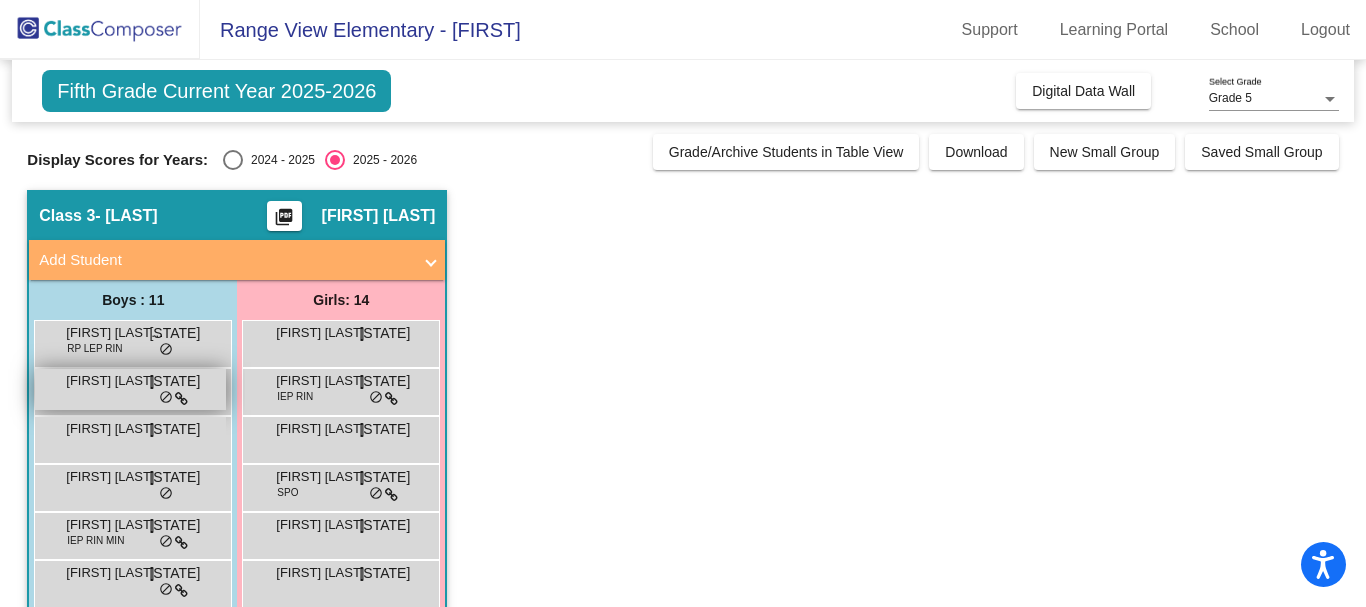 click on "Ansel Terry" at bounding box center (116, 381) 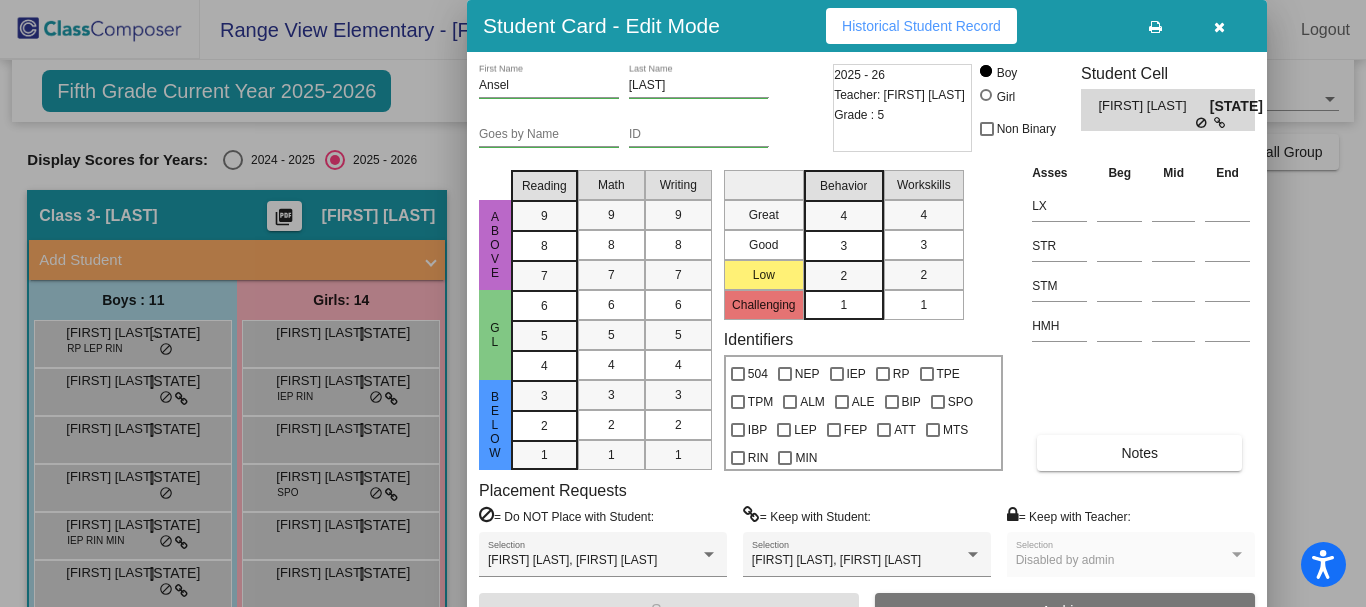 click on "Historical Student Record" at bounding box center [921, 26] 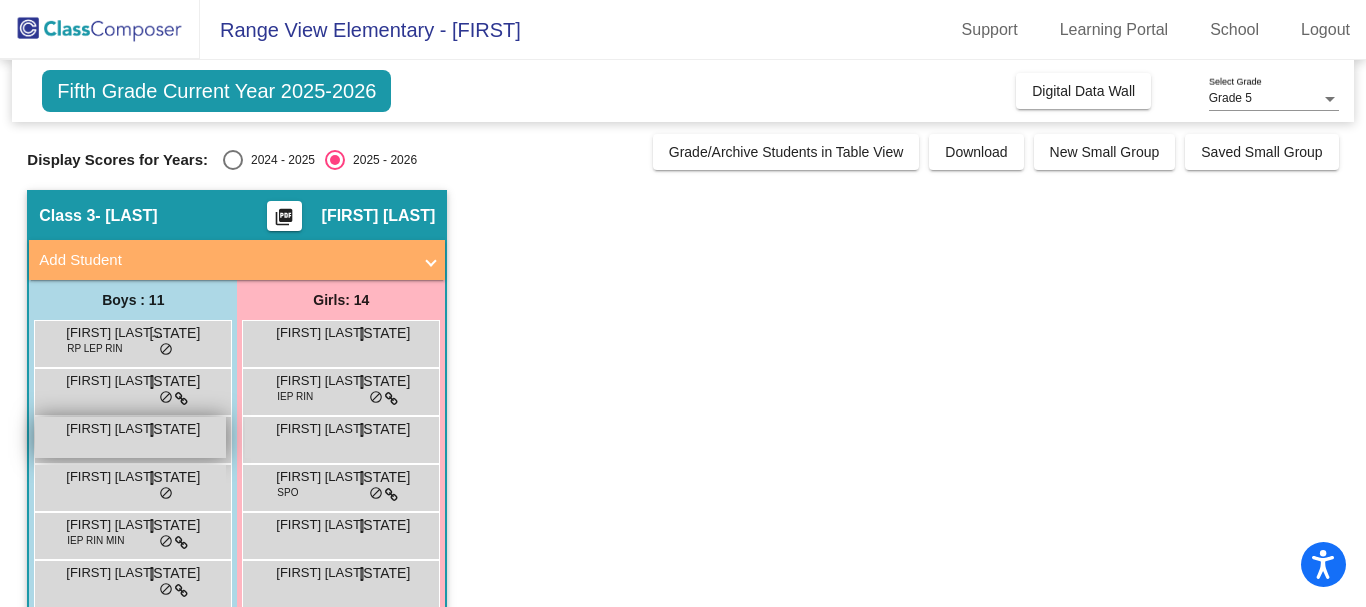 click on "Brennen Brewer" at bounding box center [116, 429] 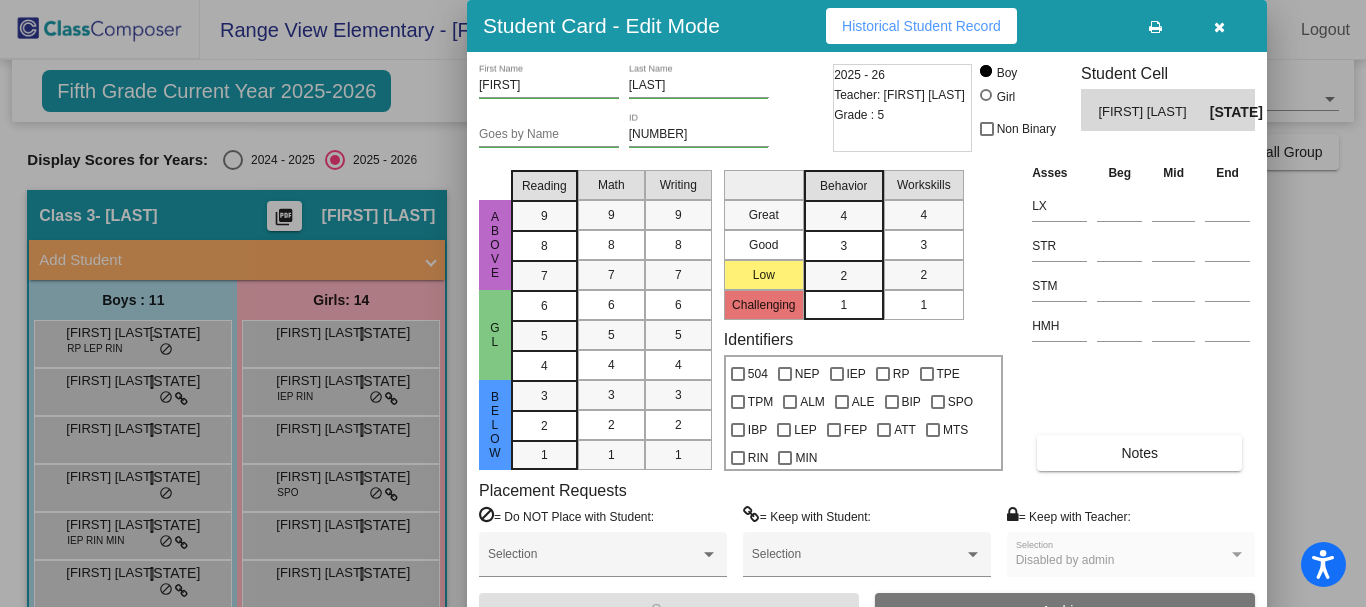click on "Student Card - Edit Mode   Historical Student Record" at bounding box center [867, 26] 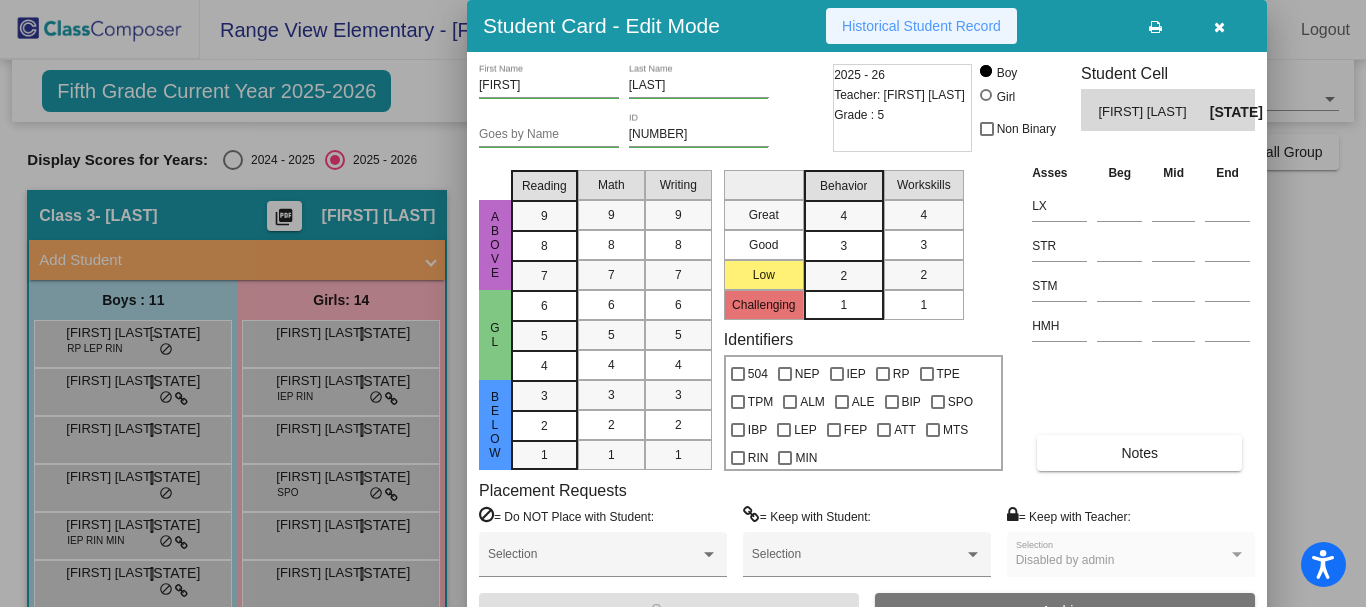 click on "Historical Student Record" at bounding box center [921, 26] 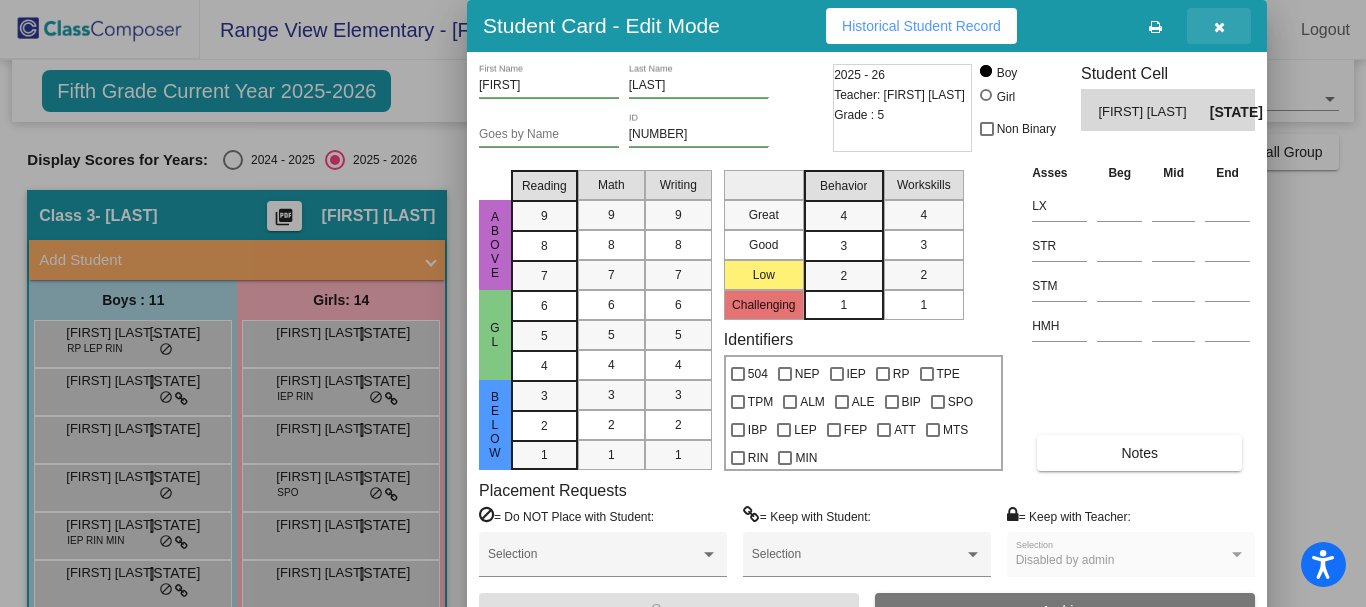 click at bounding box center [1219, 26] 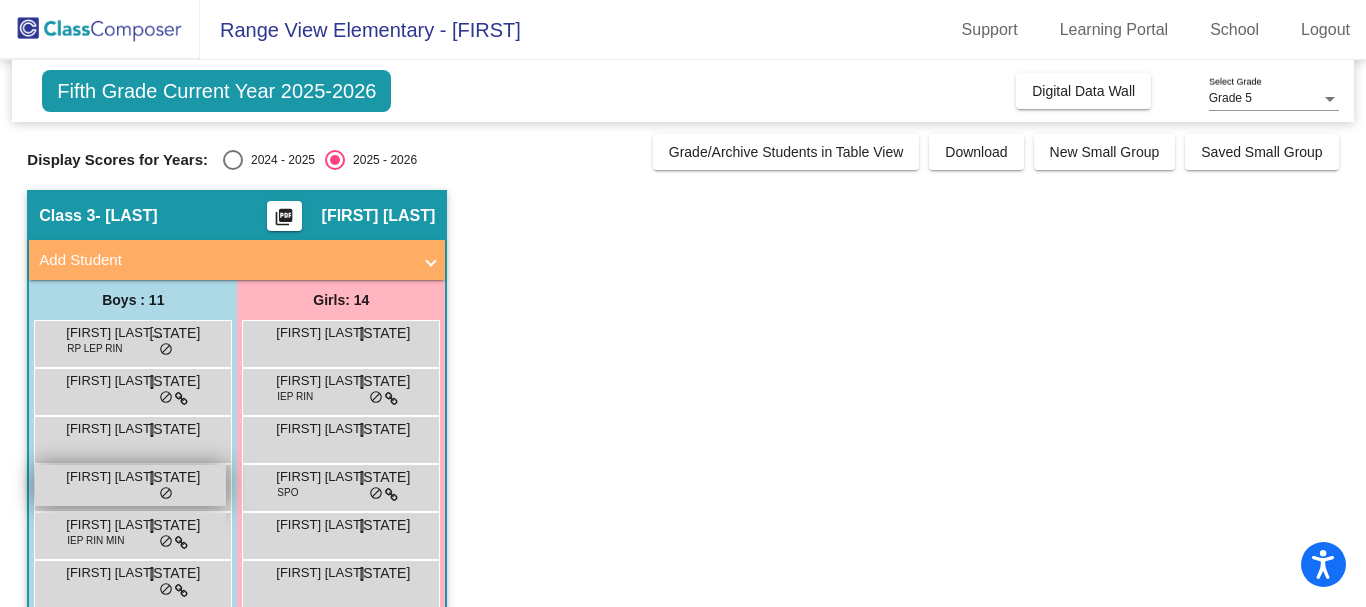 click on "Drake Hahn" at bounding box center [116, 477] 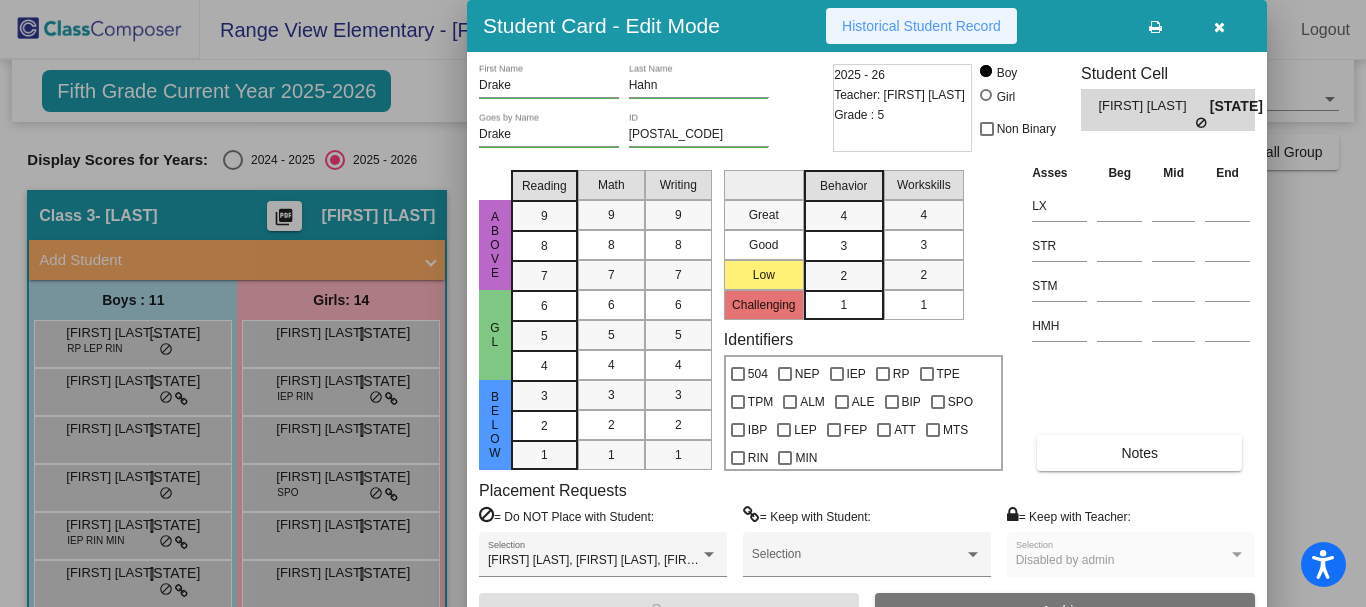click on "Historical Student Record" at bounding box center [921, 26] 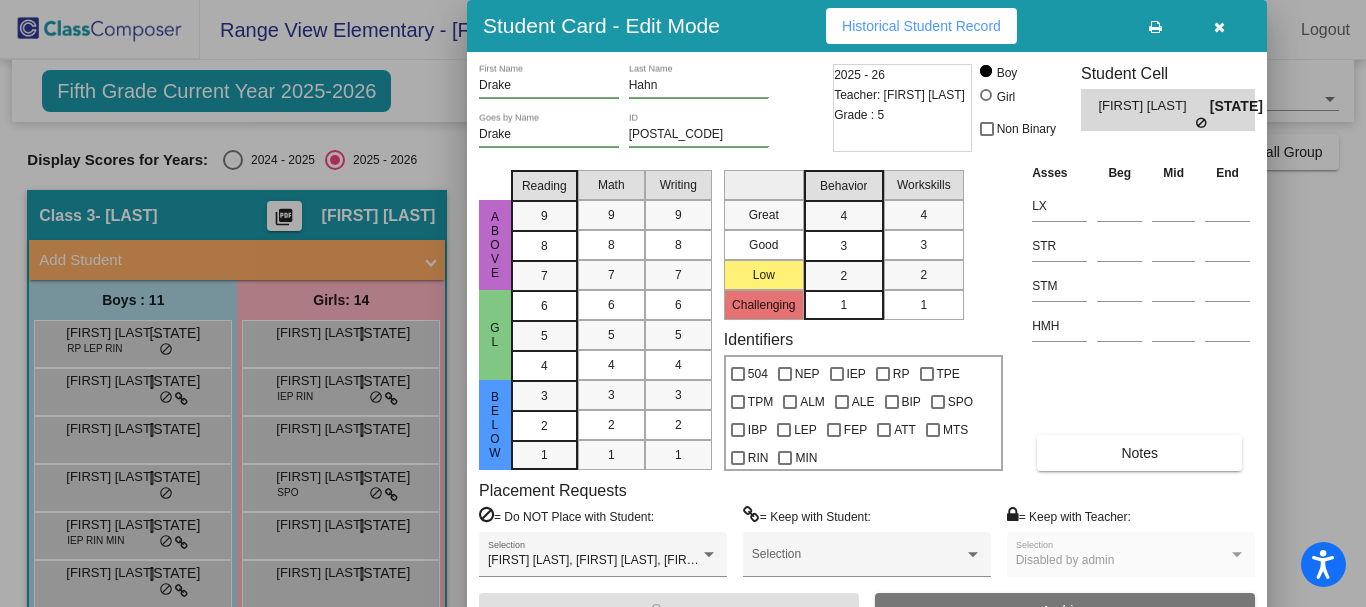 click at bounding box center (1219, 26) 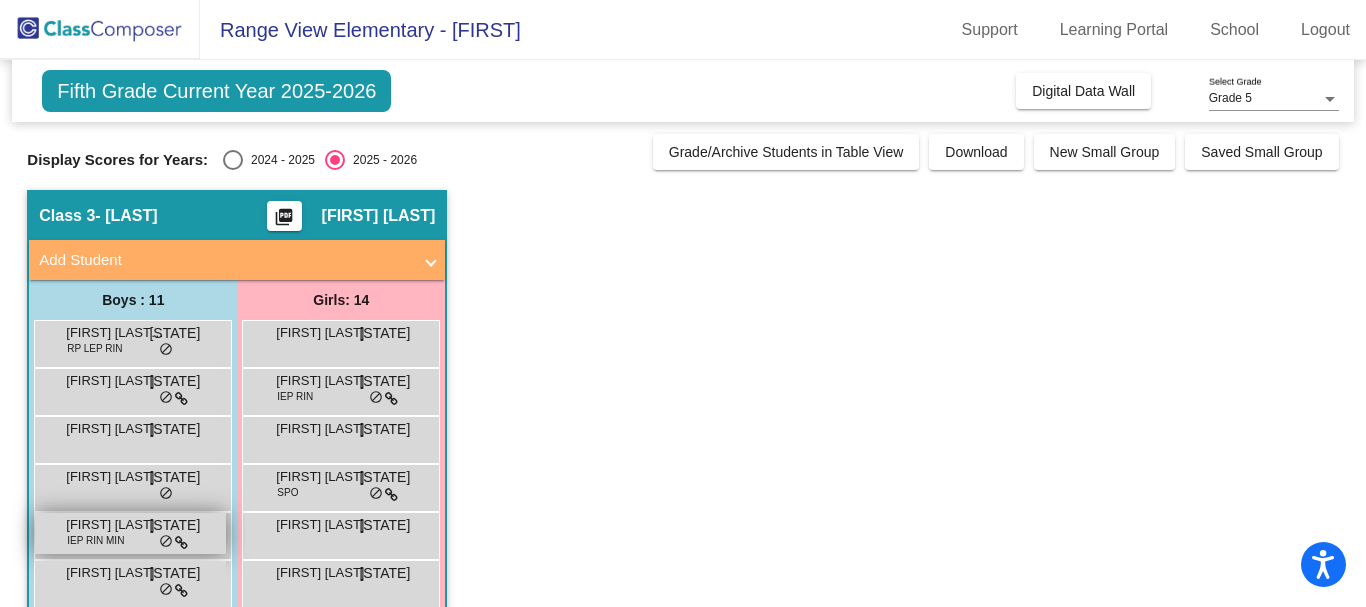 click on "Jeremiah Martinez" at bounding box center [116, 525] 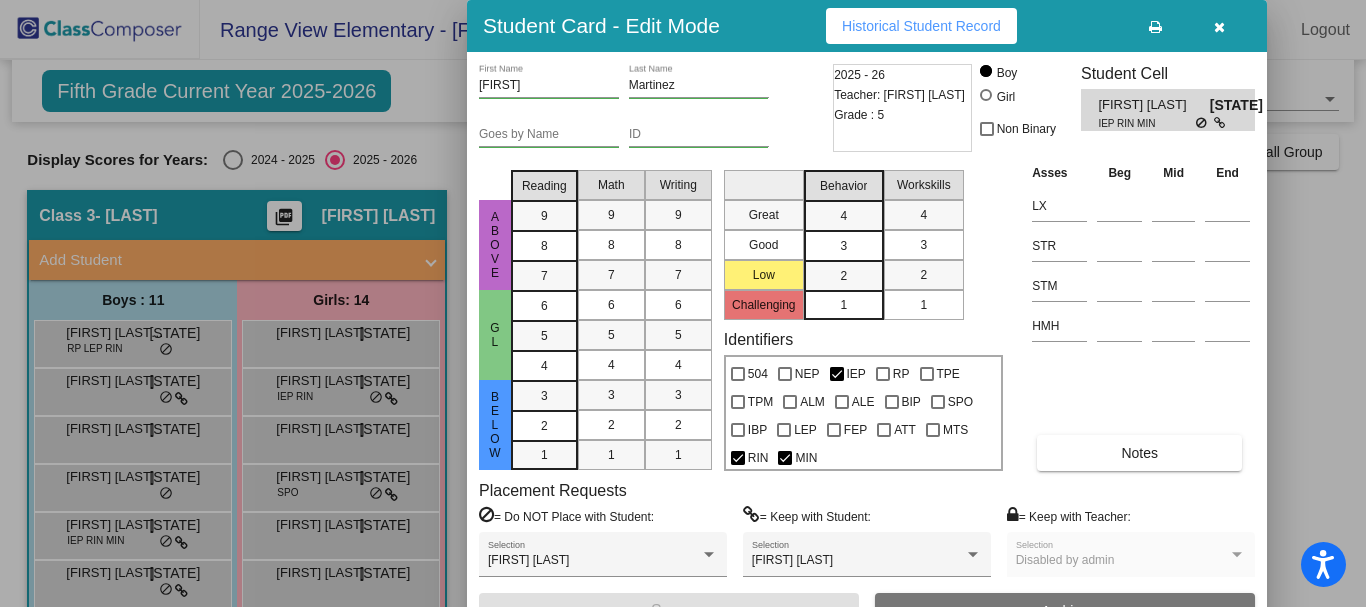 click on "Historical Student Record" at bounding box center (921, 26) 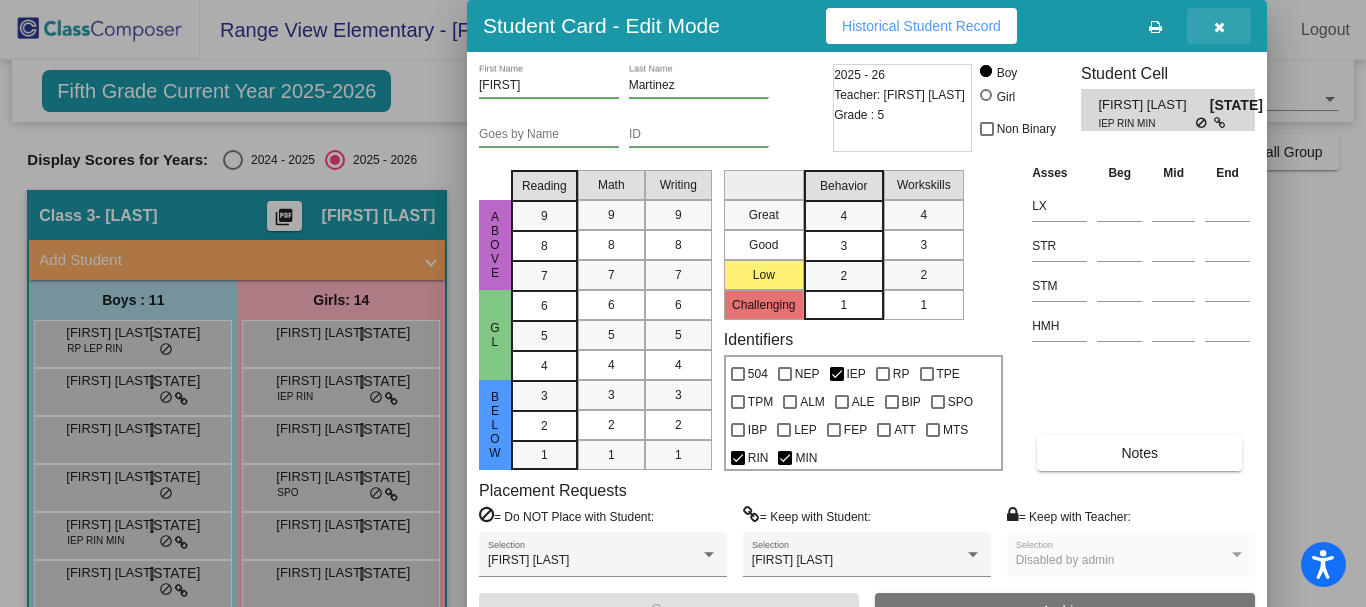 click at bounding box center [1219, 26] 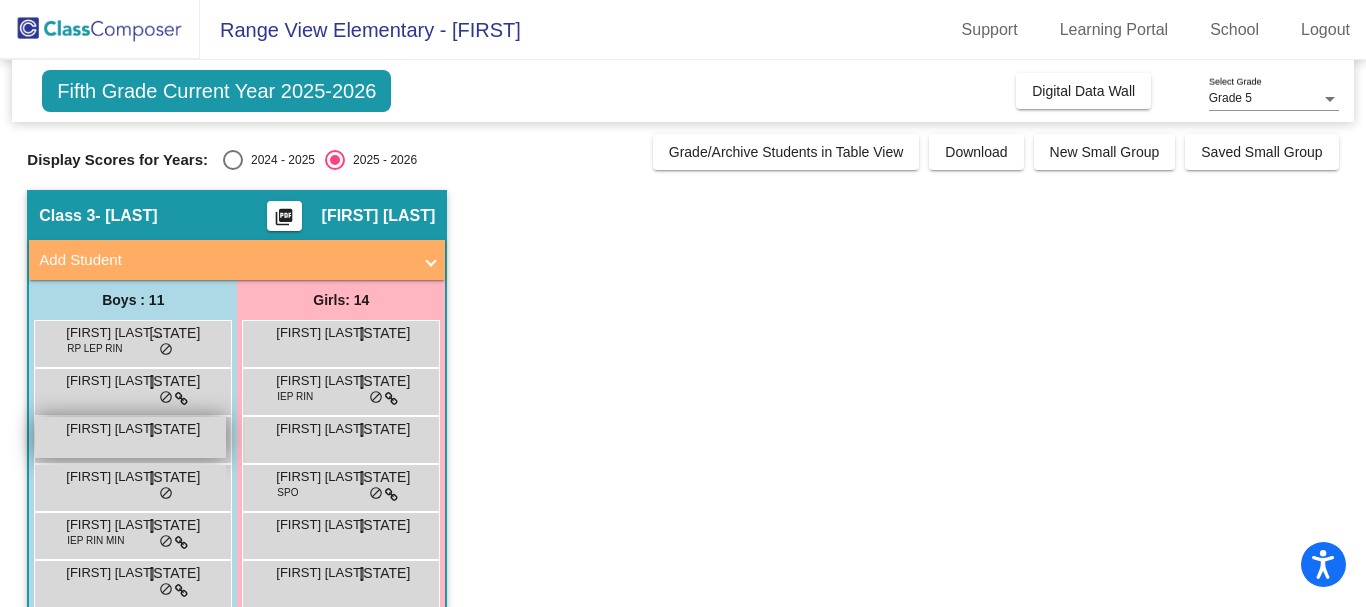 scroll, scrollTop: 100, scrollLeft: 0, axis: vertical 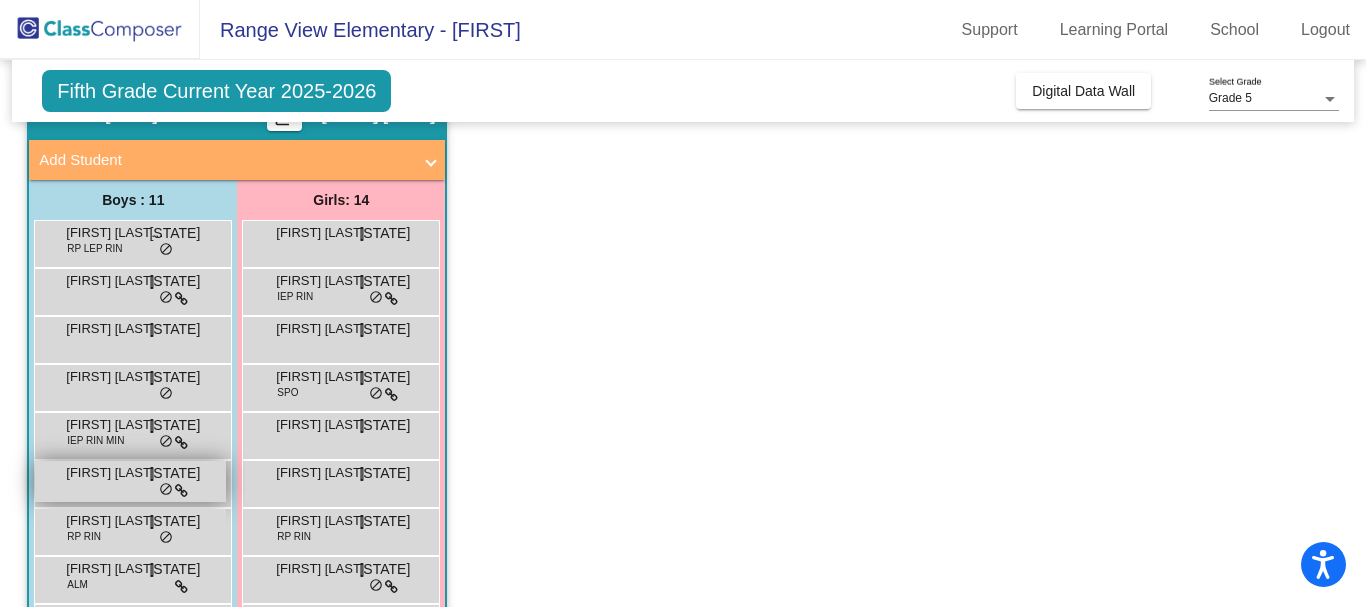 click on "Llewyn Nelson" at bounding box center (116, 473) 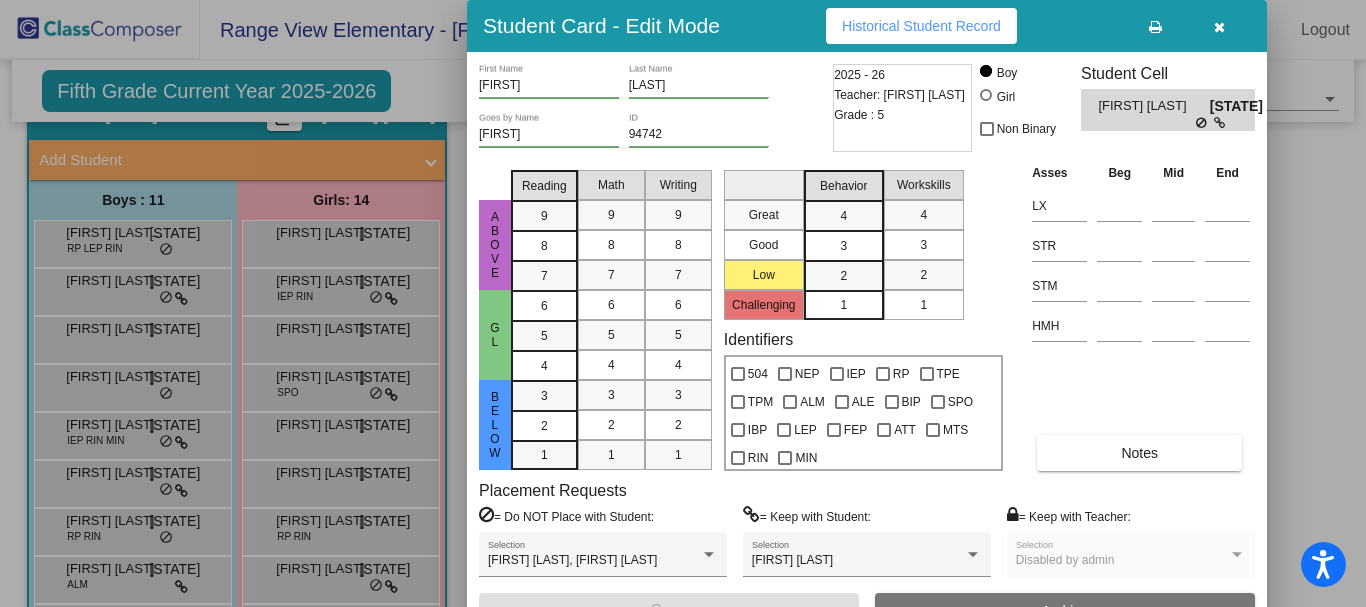 click on "Historical Student Record" at bounding box center [921, 26] 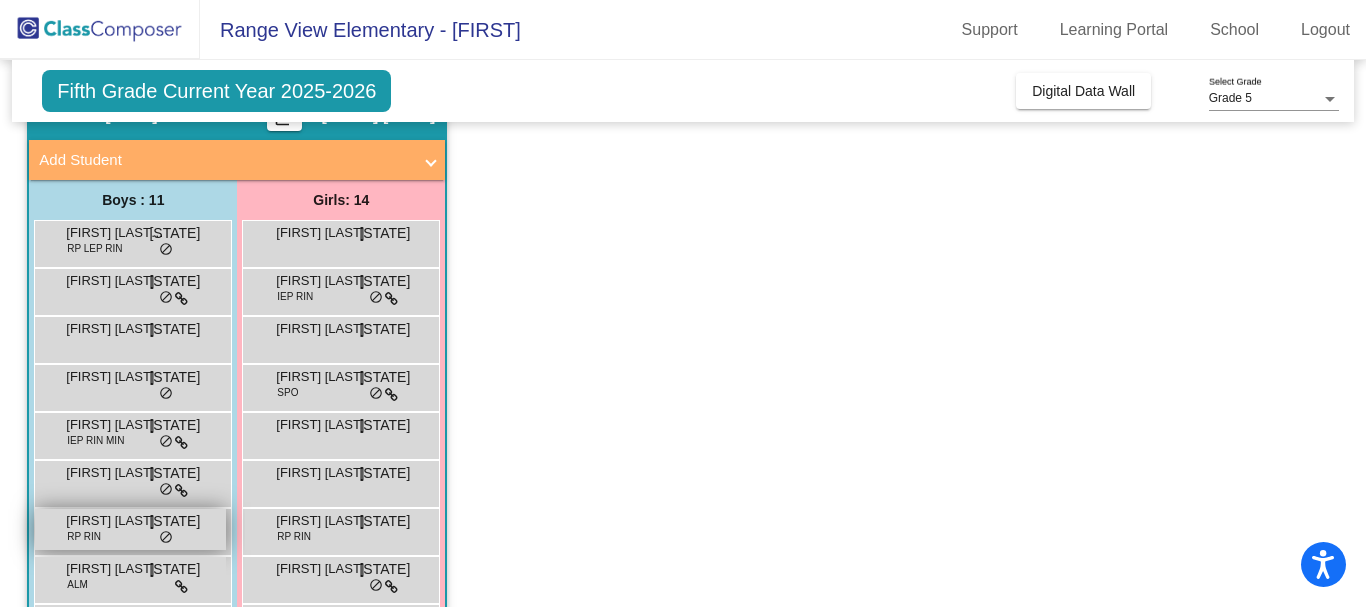 click on "Maximus Garcia RP RIN NJ lock do_not_disturb_alt" at bounding box center [130, 529] 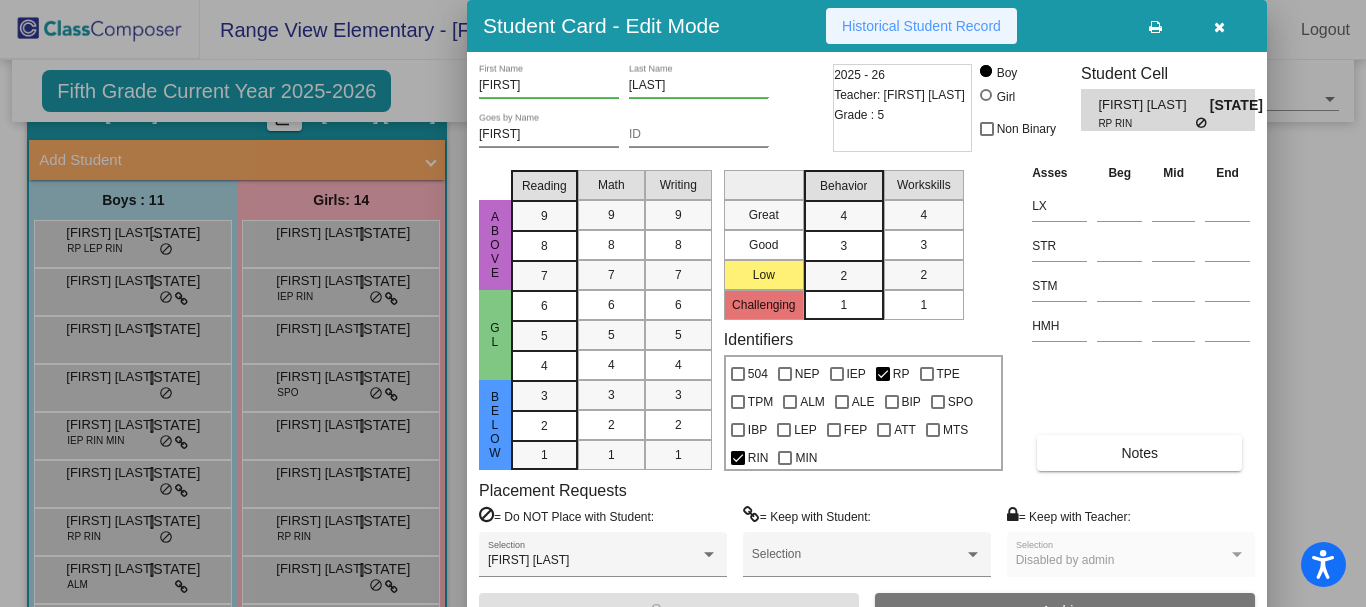click on "Historical Student Record" at bounding box center (921, 26) 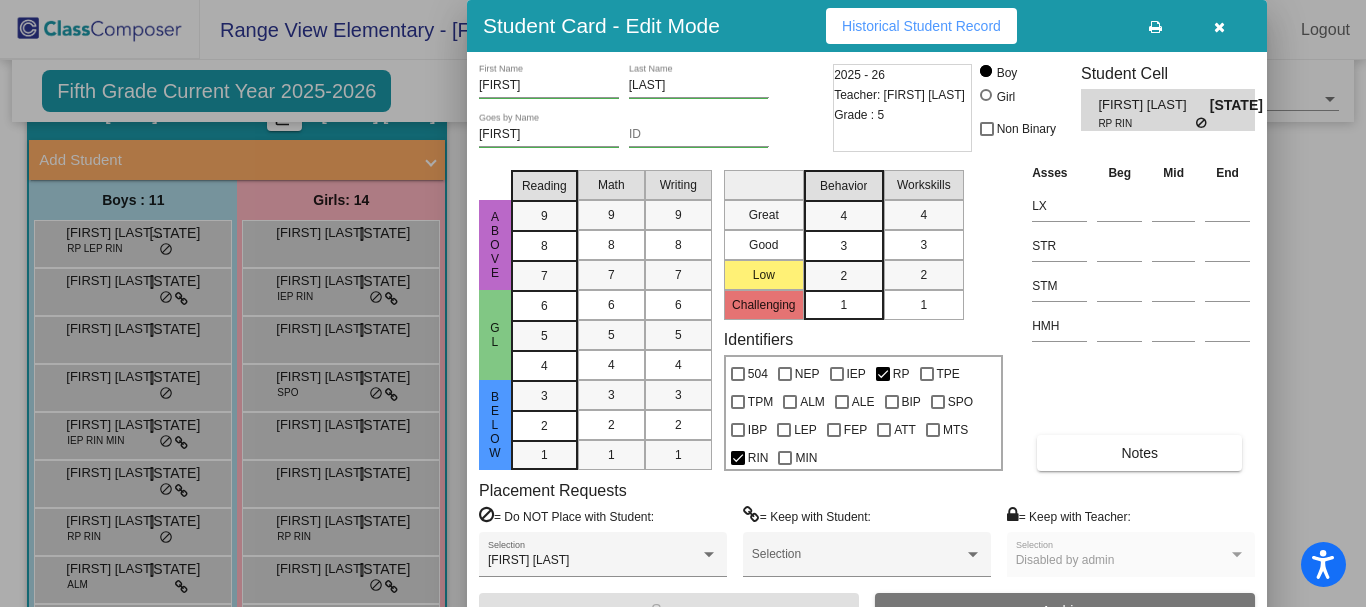 click at bounding box center [1219, 27] 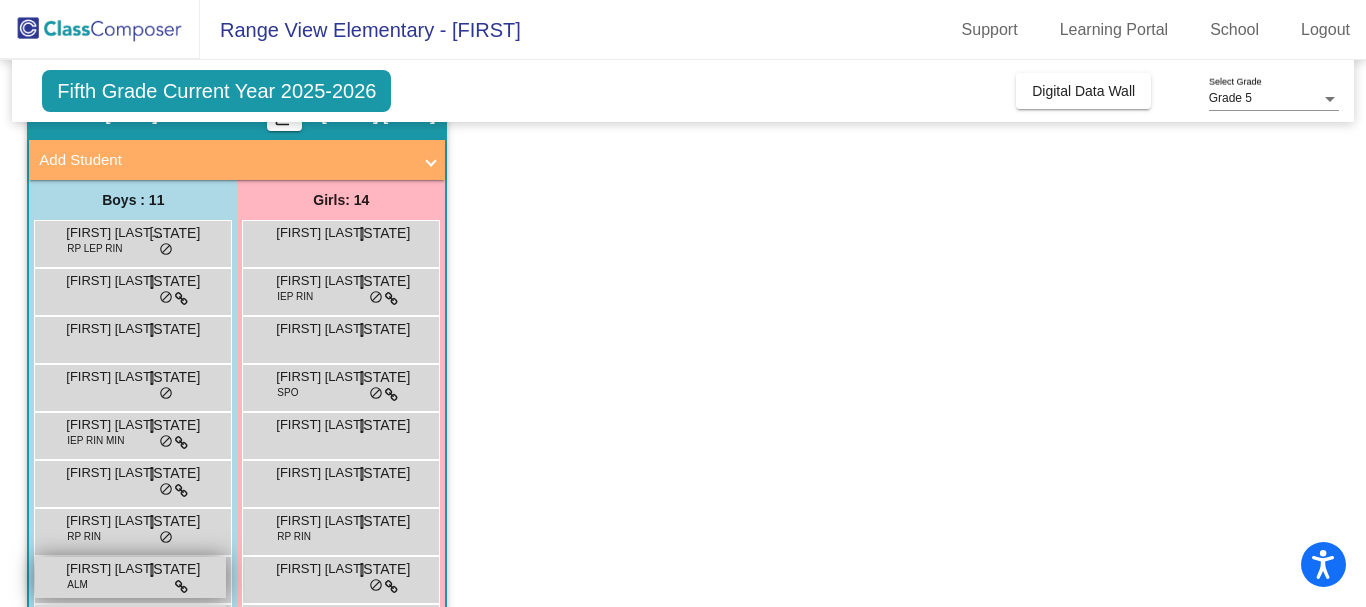 click on "Oliver Kantor" at bounding box center (116, 569) 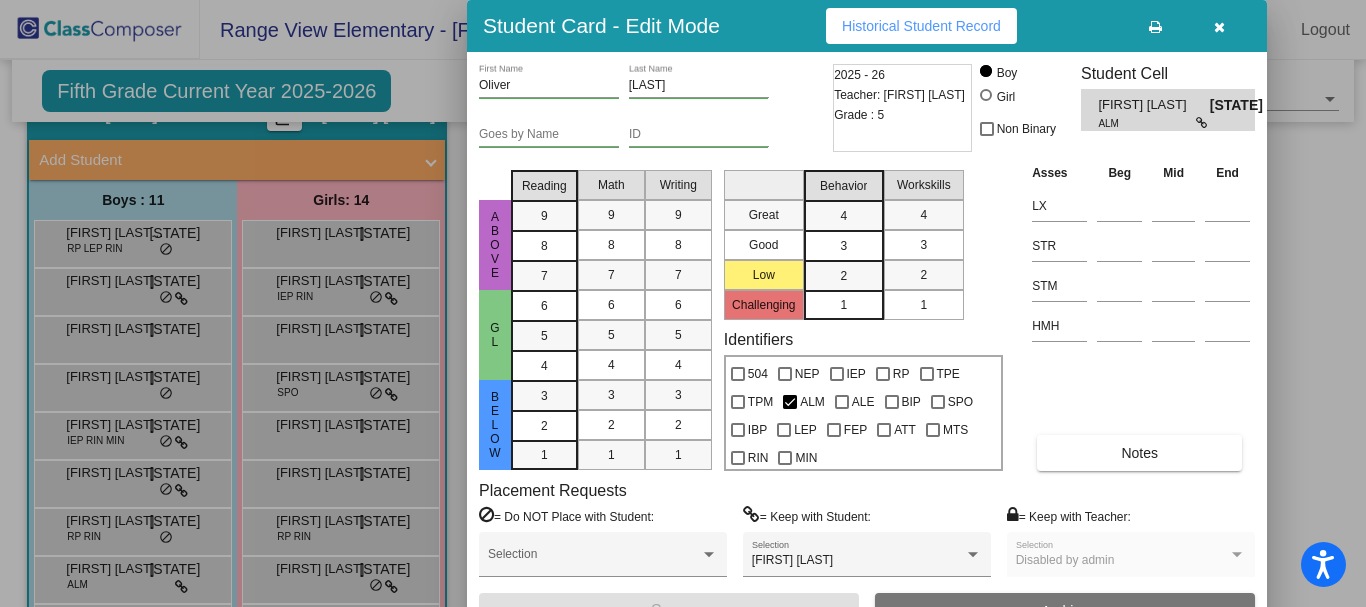 click on "Historical Student Record" at bounding box center (921, 26) 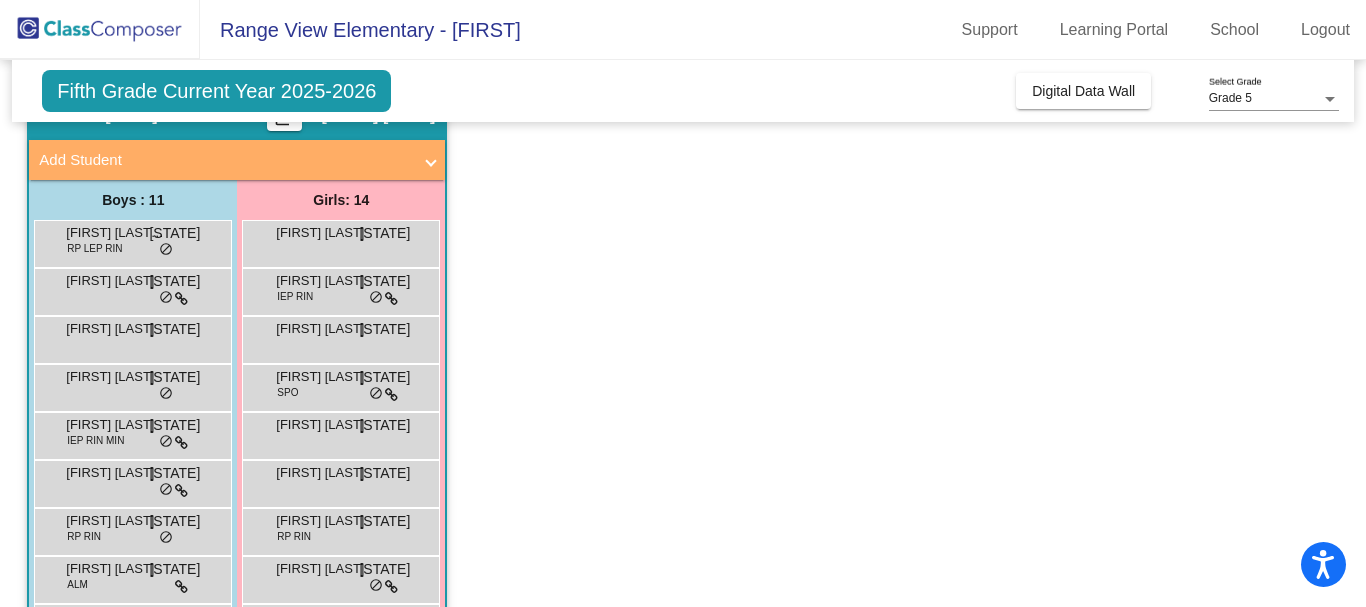 scroll, scrollTop: 200, scrollLeft: 0, axis: vertical 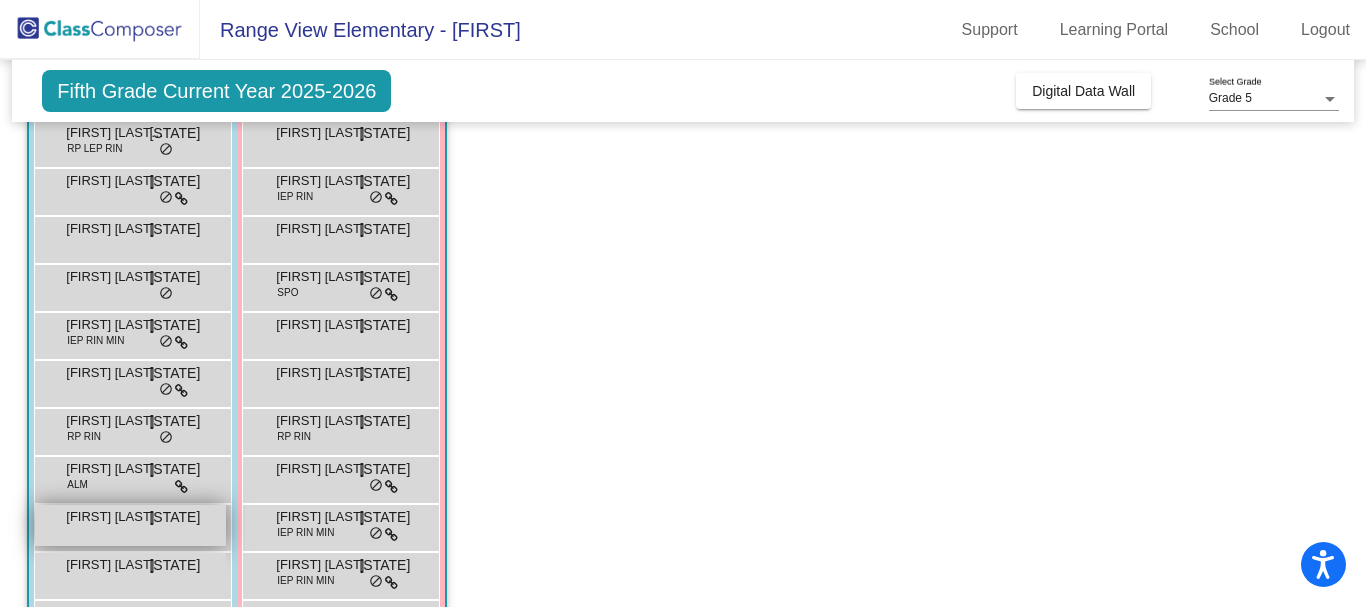 click on "Owen Sachleben" at bounding box center (116, 517) 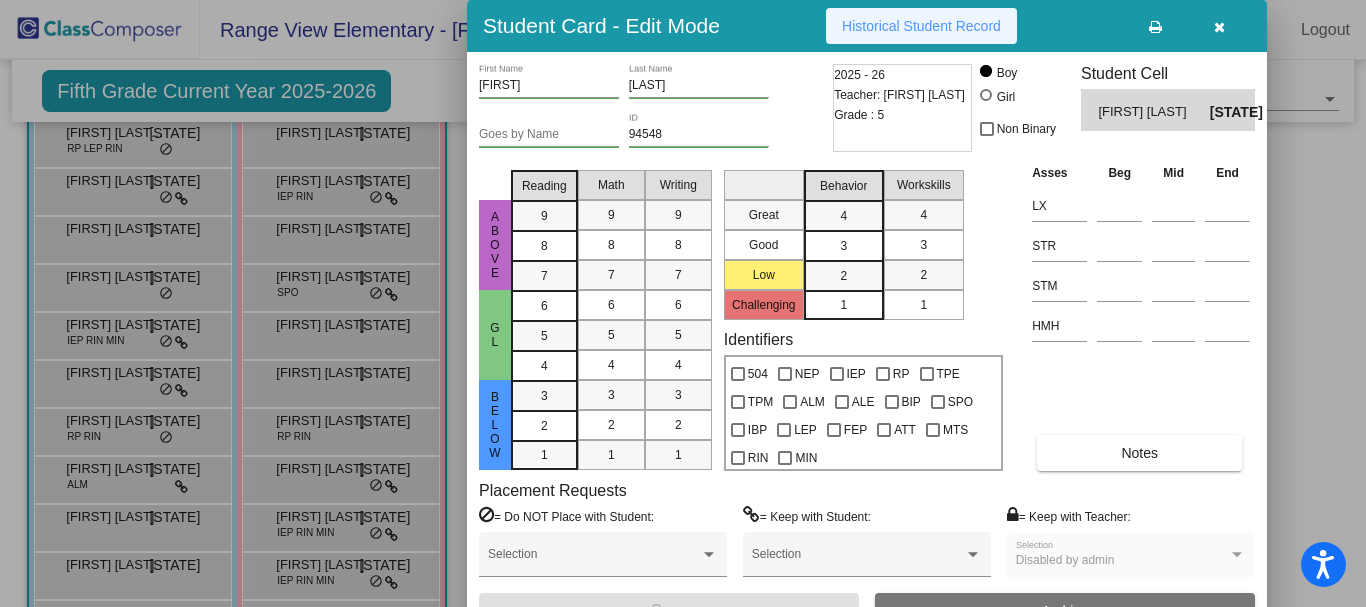 click on "Historical Student Record" at bounding box center [921, 26] 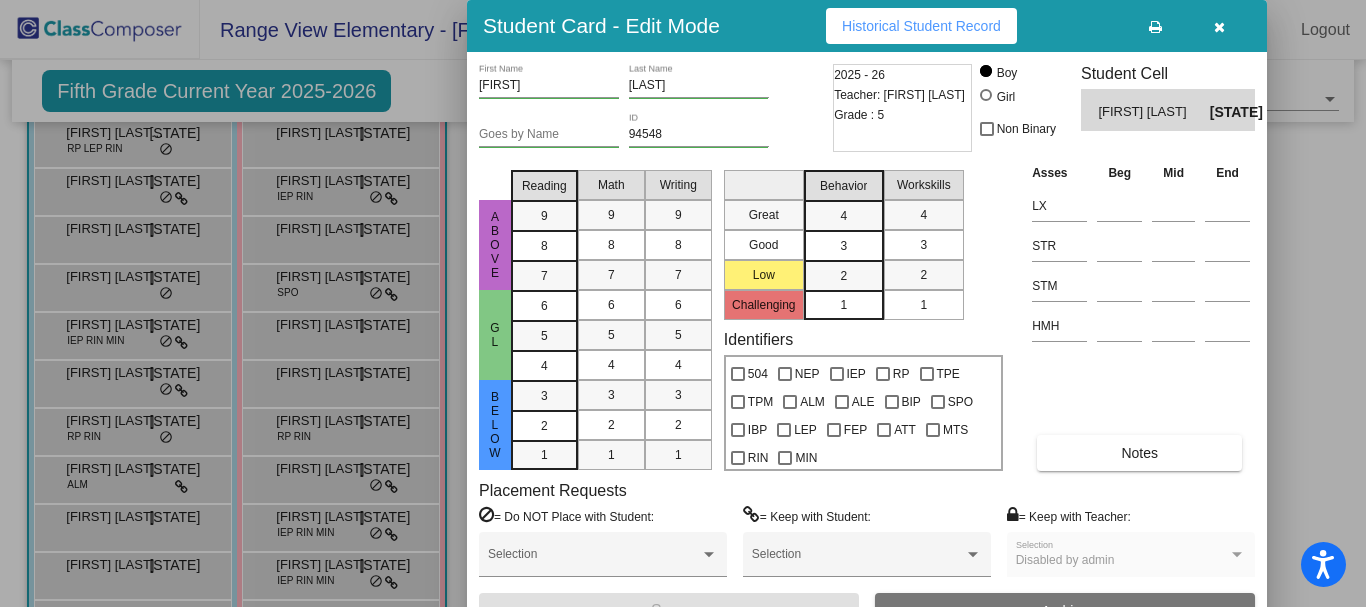 click at bounding box center (1219, 27) 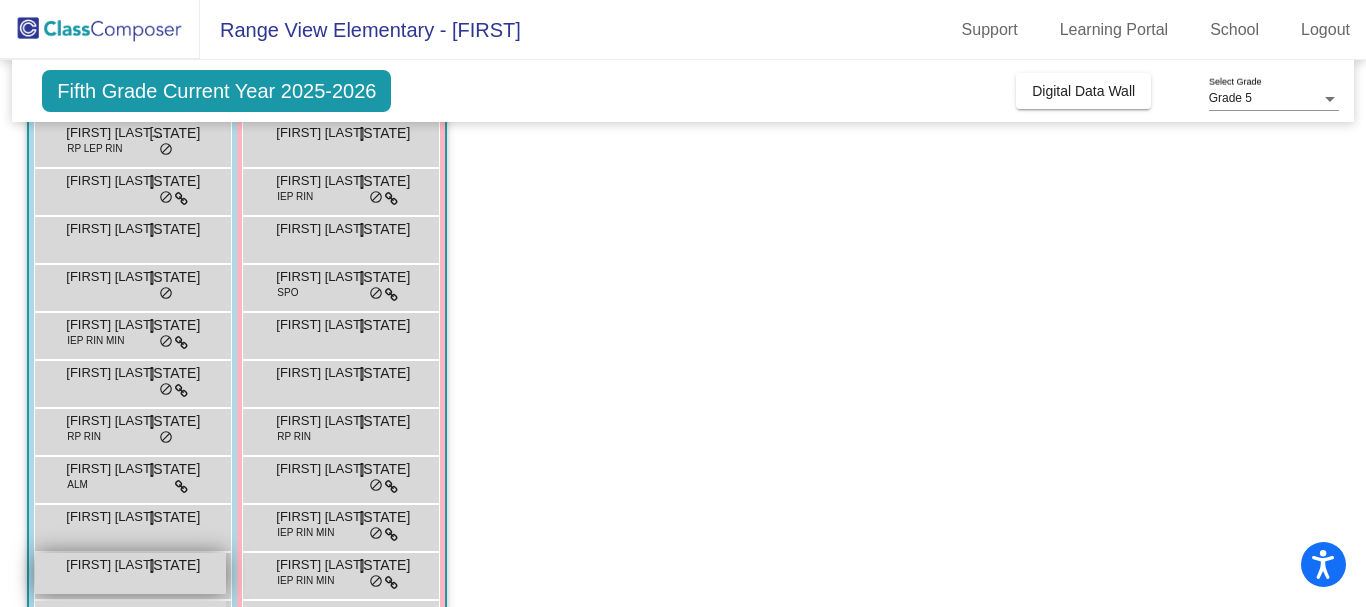 click on "Patrick Hoyle" at bounding box center (116, 565) 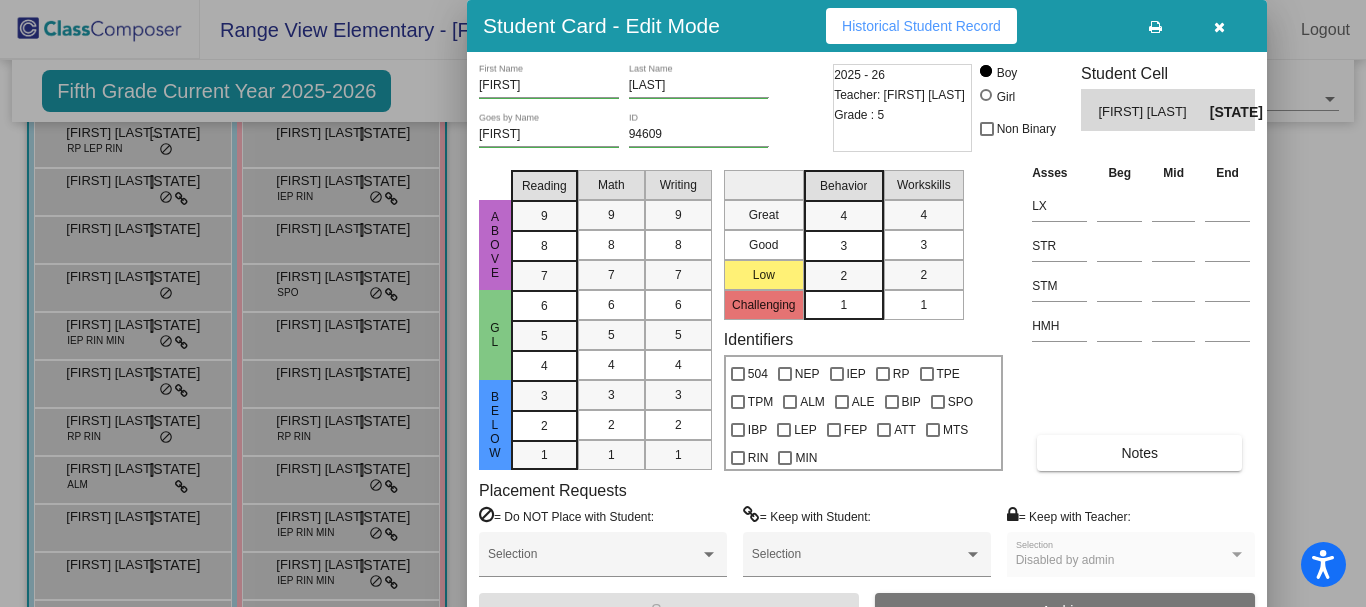 click on "Historical Student Record" at bounding box center [921, 26] 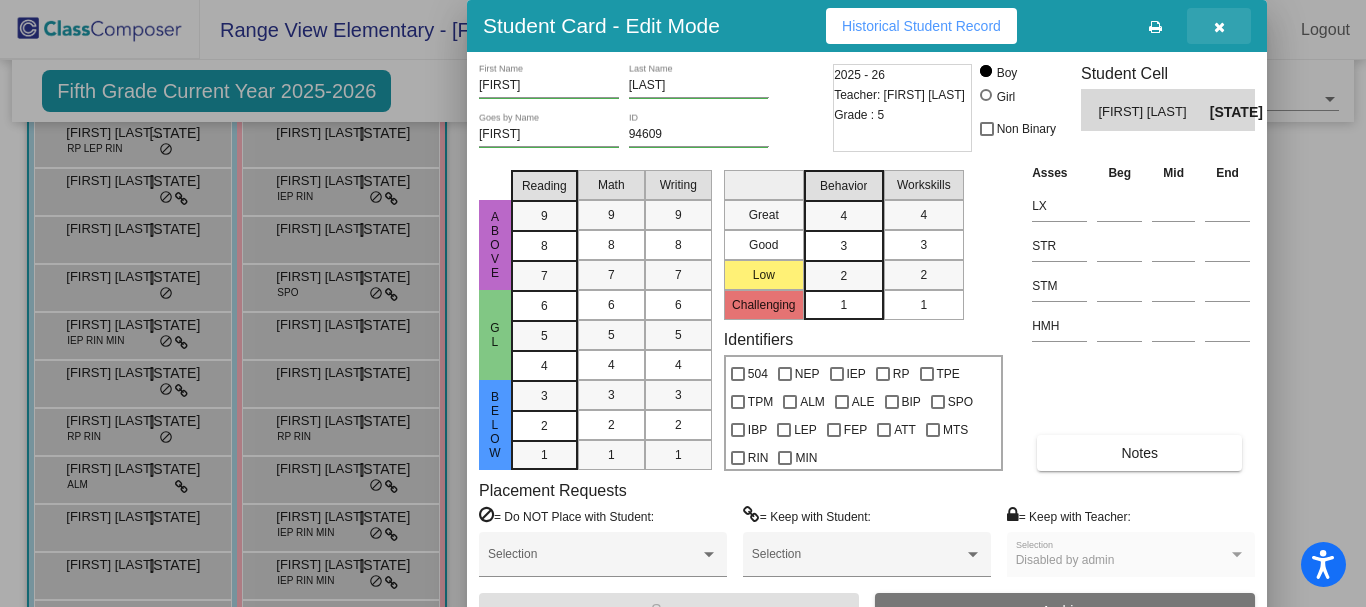 click at bounding box center (1219, 27) 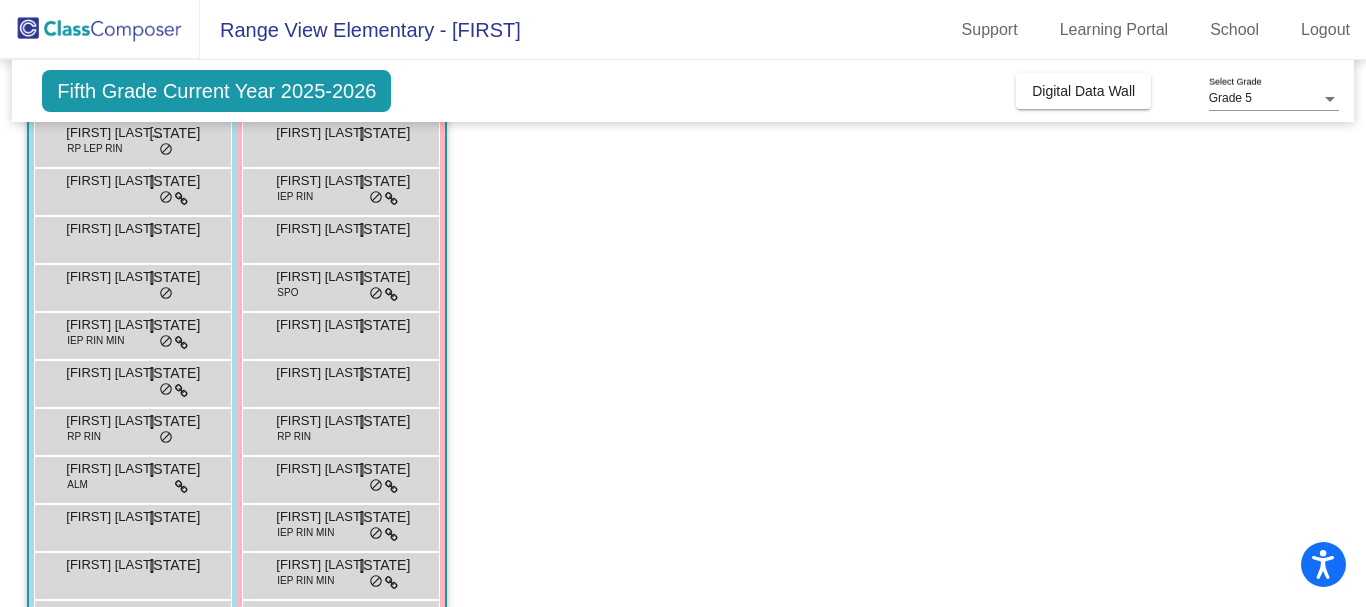 scroll, scrollTop: 300, scrollLeft: 0, axis: vertical 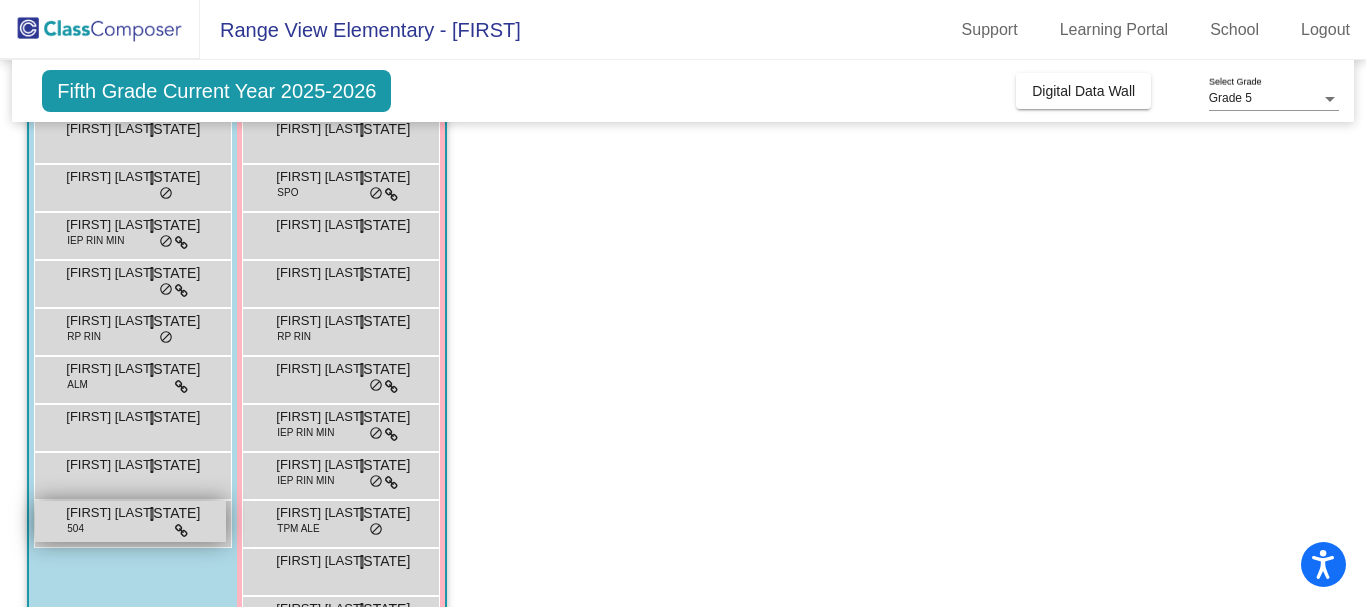 click on "Robert Miles" at bounding box center [116, 513] 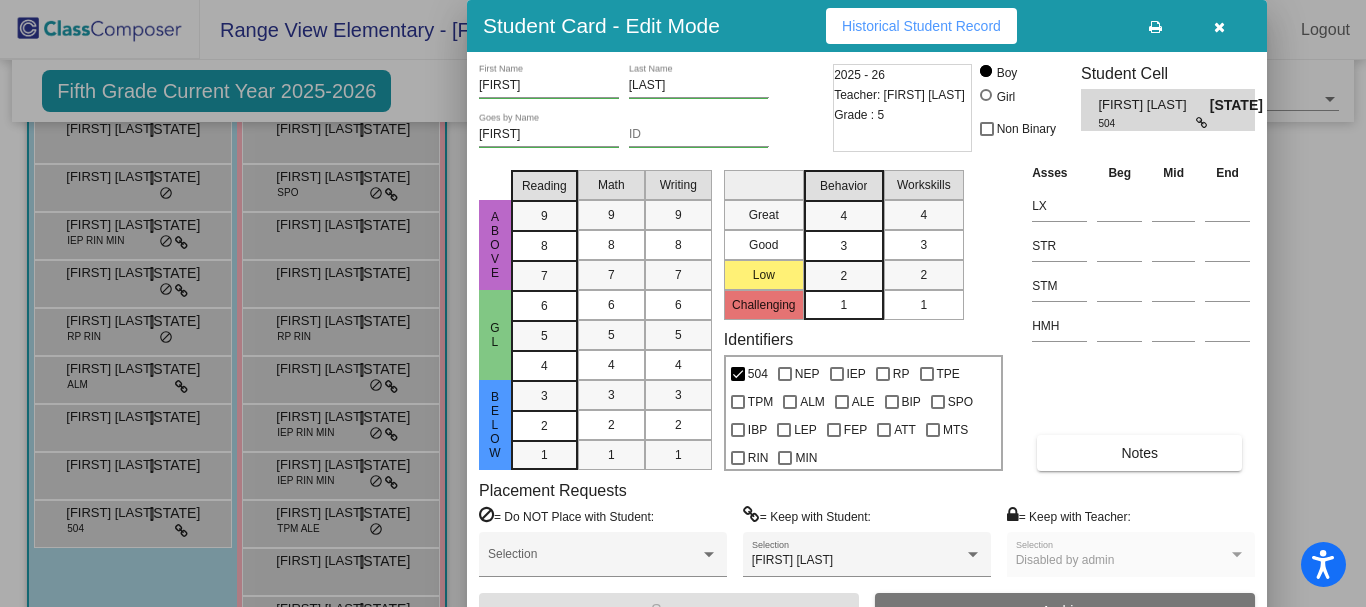 click on "Historical Student Record" at bounding box center (921, 26) 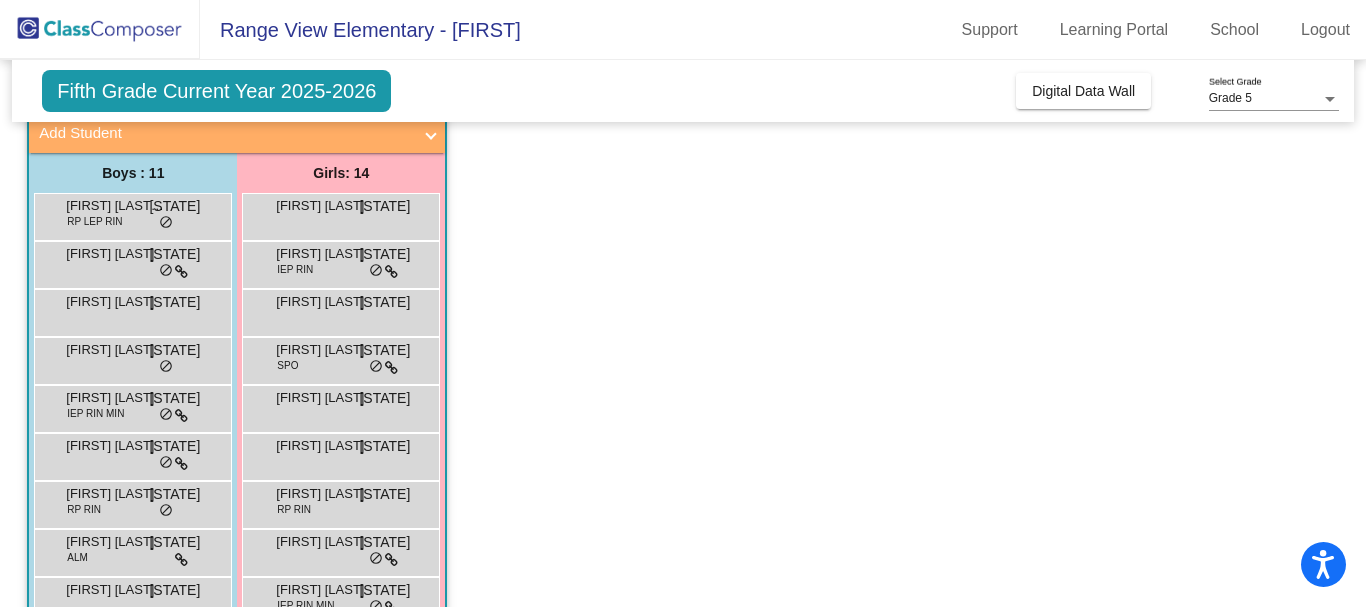 scroll, scrollTop: 0, scrollLeft: 0, axis: both 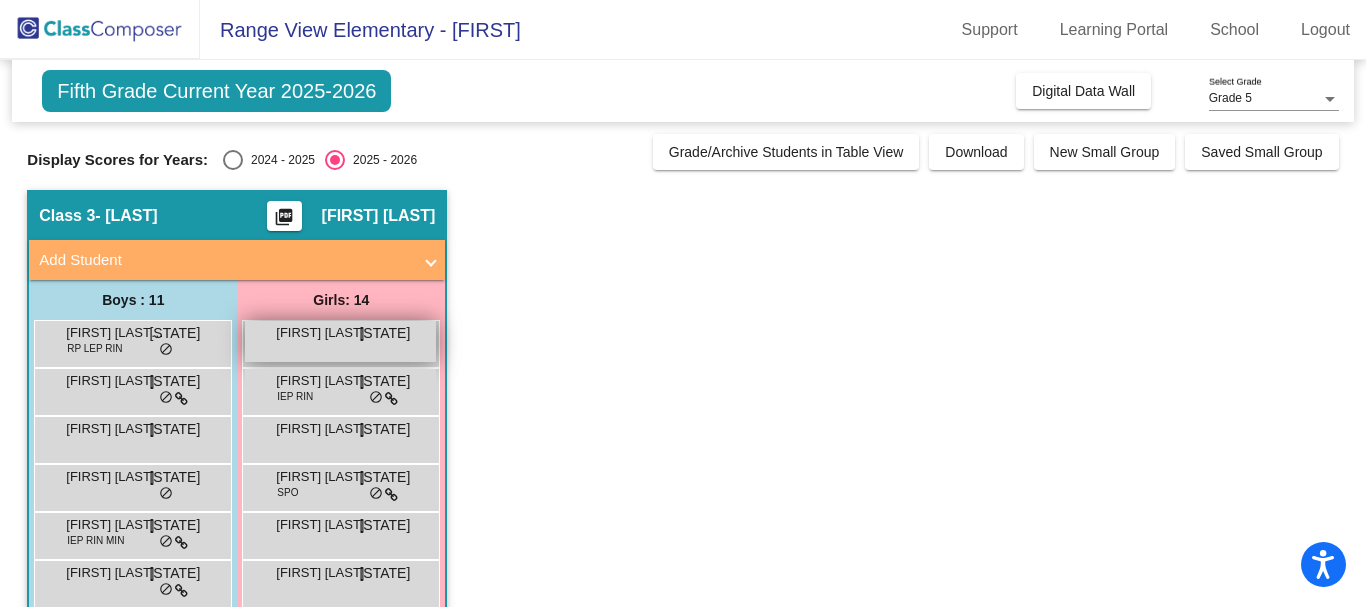 click on "Adalee Ortivez" at bounding box center (326, 333) 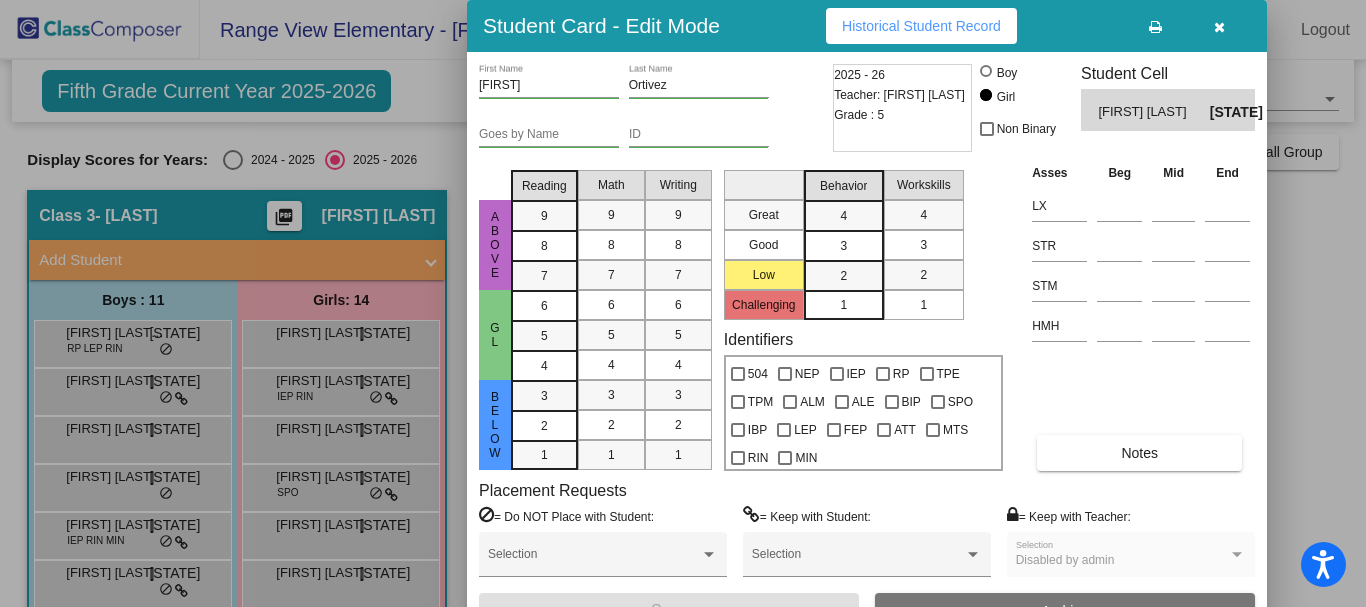 click on "Historical Student Record" at bounding box center (921, 26) 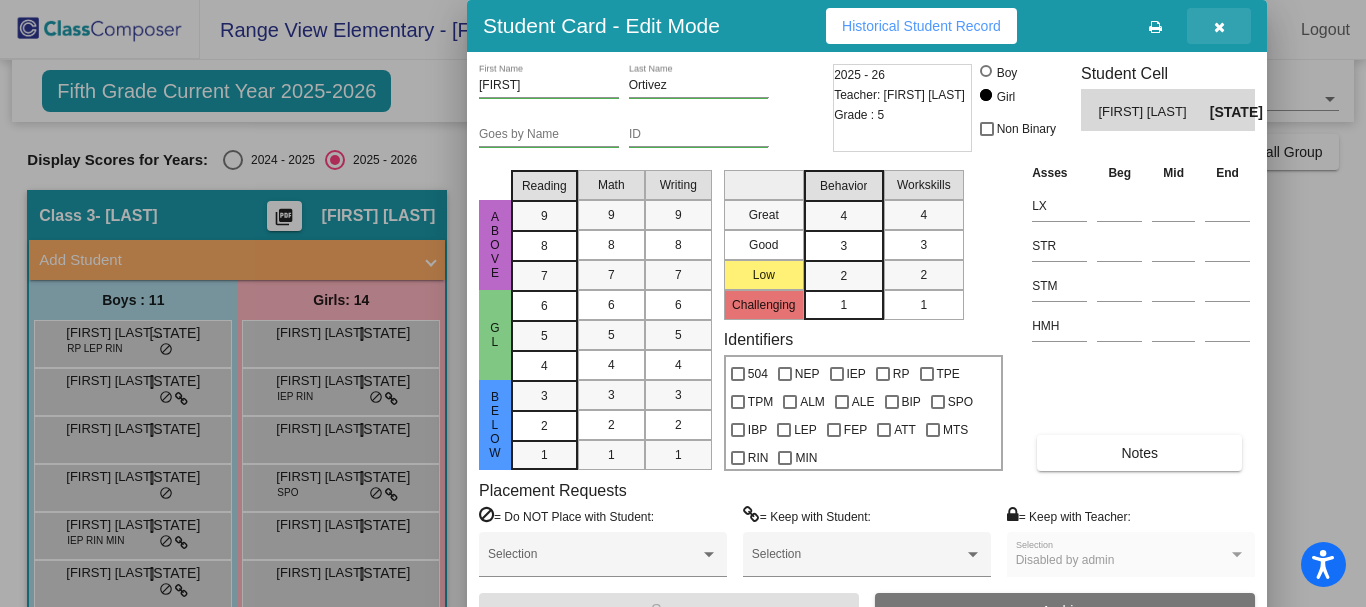 click at bounding box center (1219, 27) 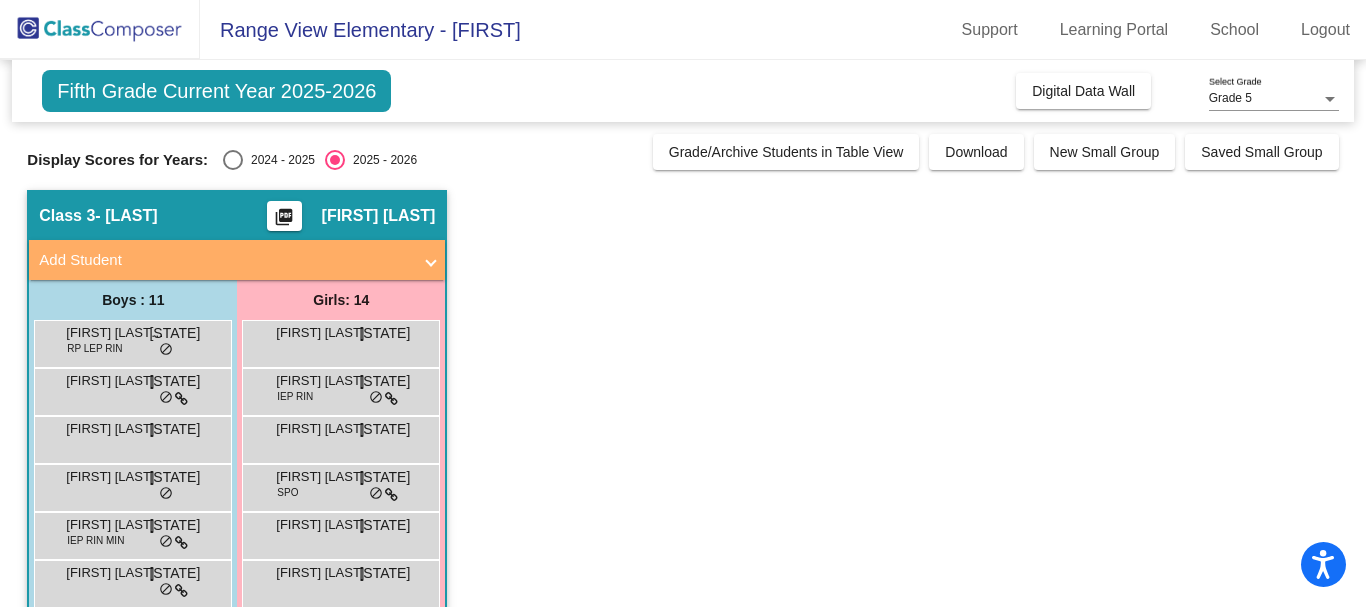 click on "Addison Kidd IEP RIN NJ lock do_not_disturb_alt" at bounding box center [341, 392] 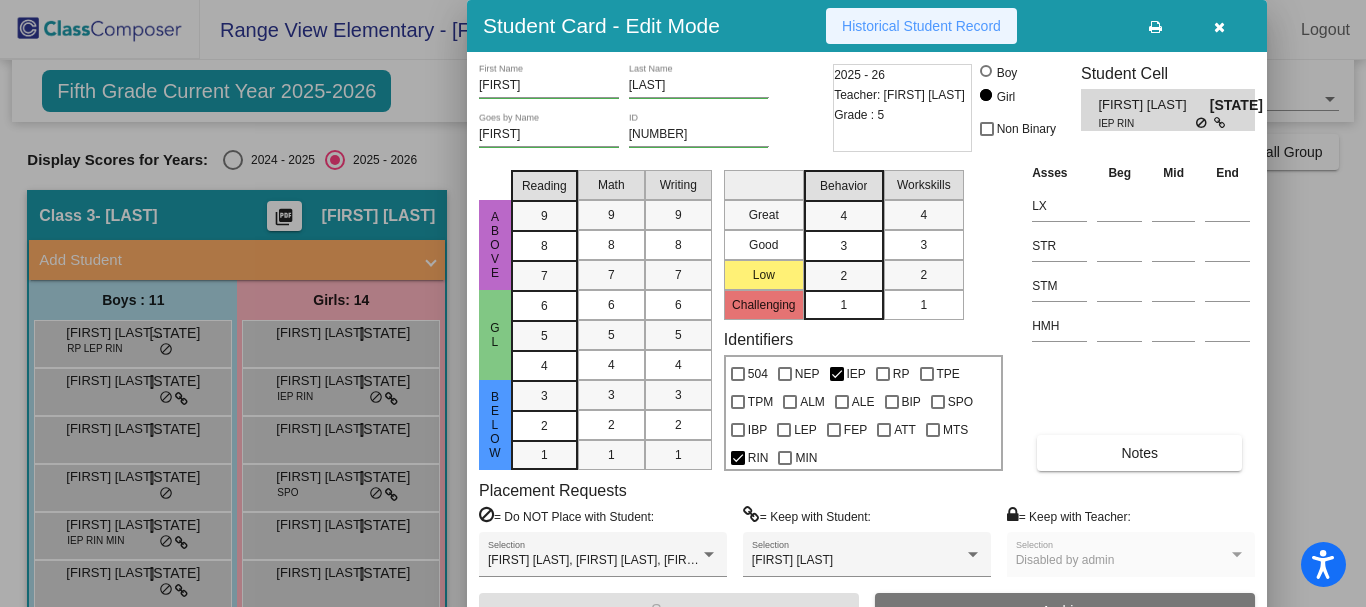 click on "Historical Student Record" at bounding box center (921, 26) 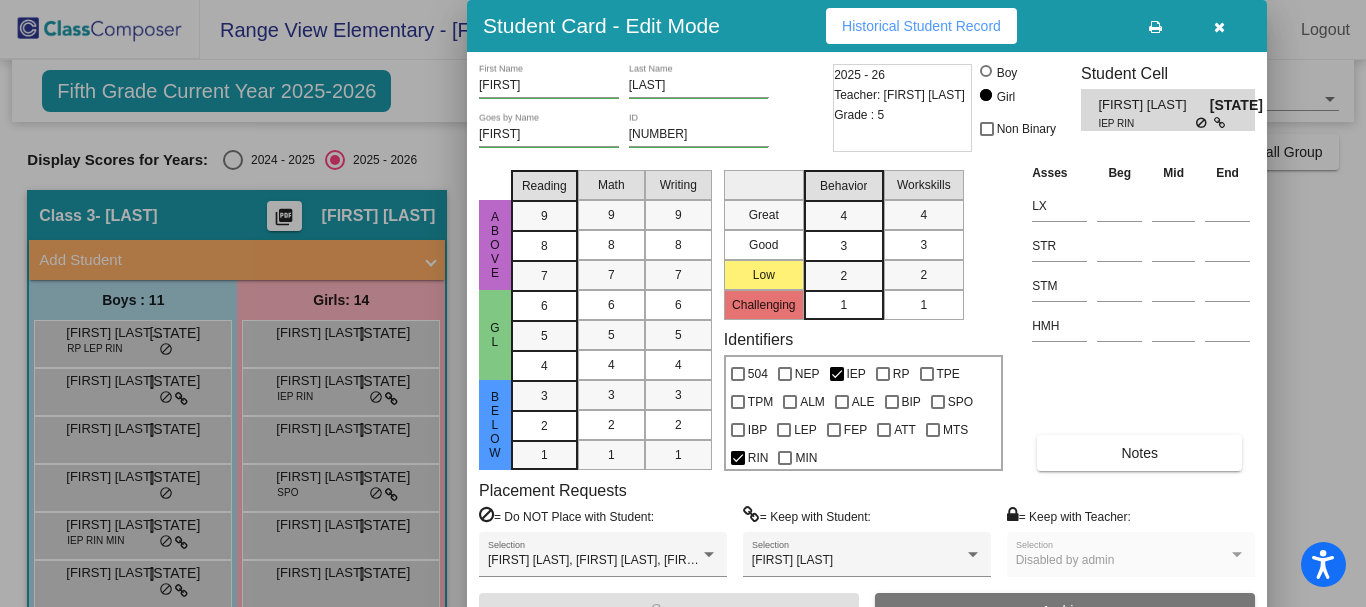 click at bounding box center (1219, 26) 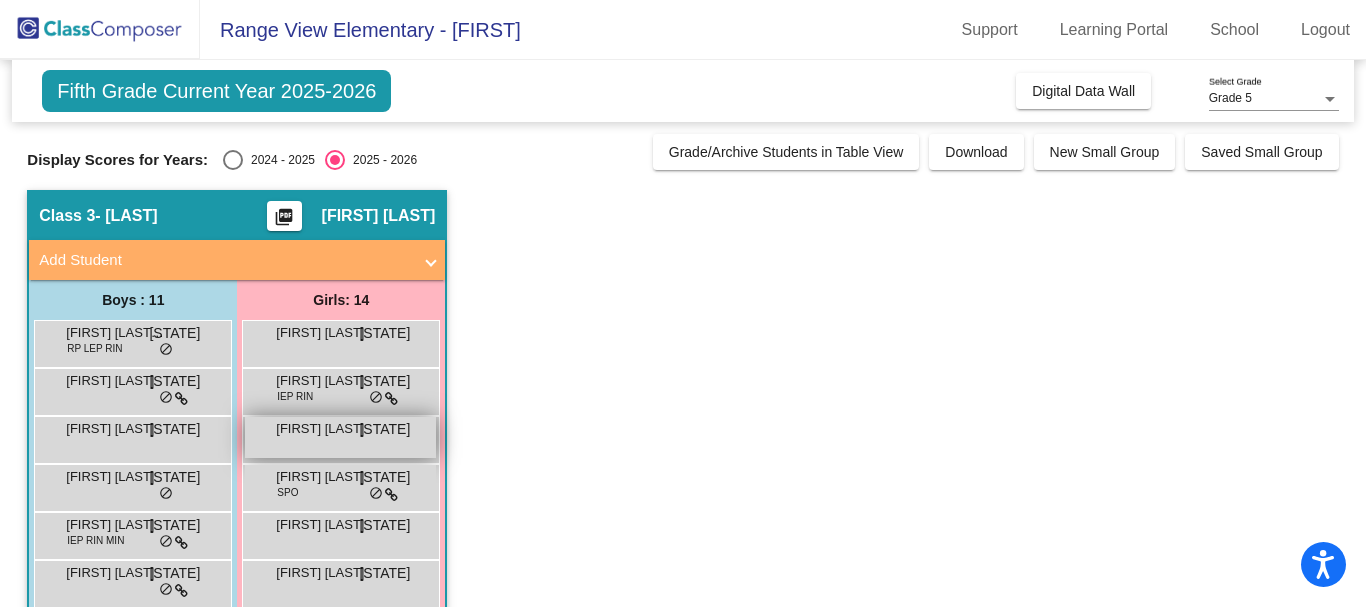 click on "Aspen Sturch NJ lock do_not_disturb_alt" at bounding box center (340, 437) 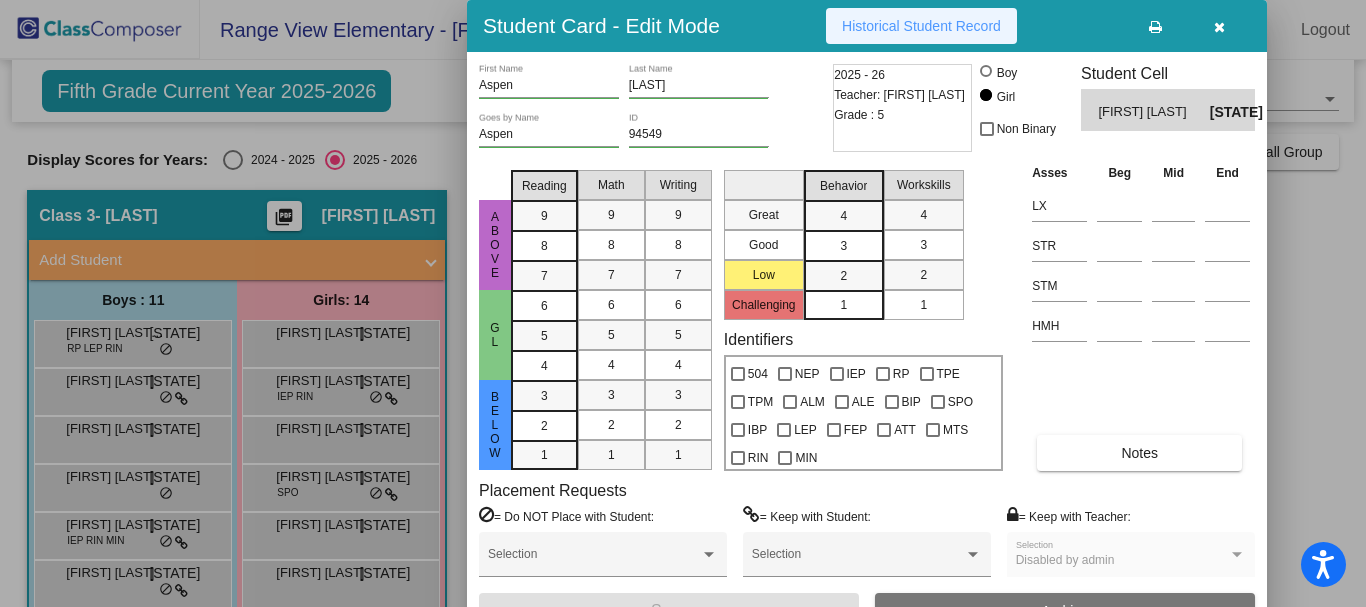 click on "Historical Student Record" at bounding box center [921, 26] 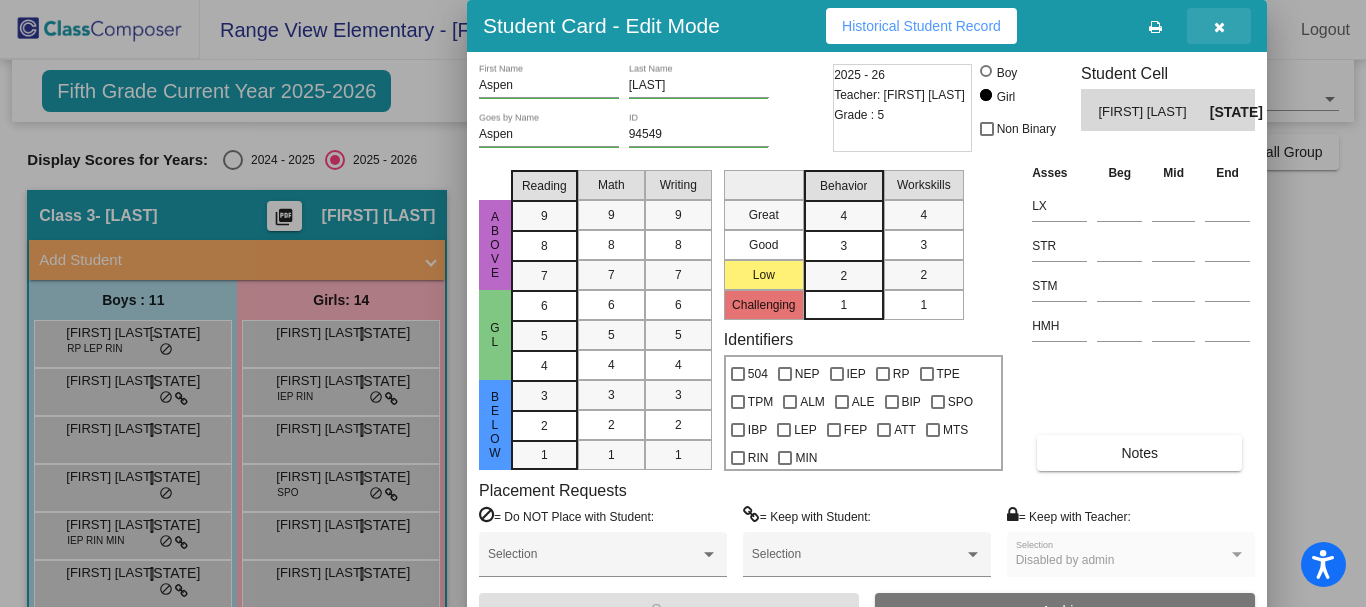 click at bounding box center [1219, 27] 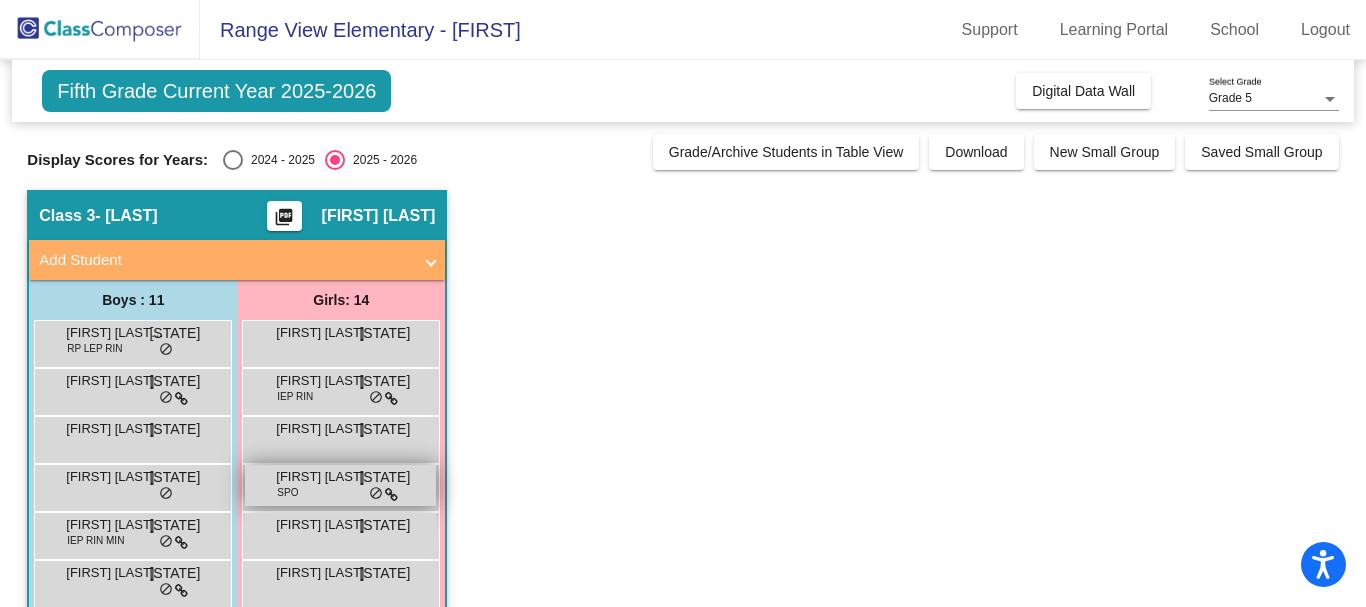 click on "SPO" at bounding box center (287, 492) 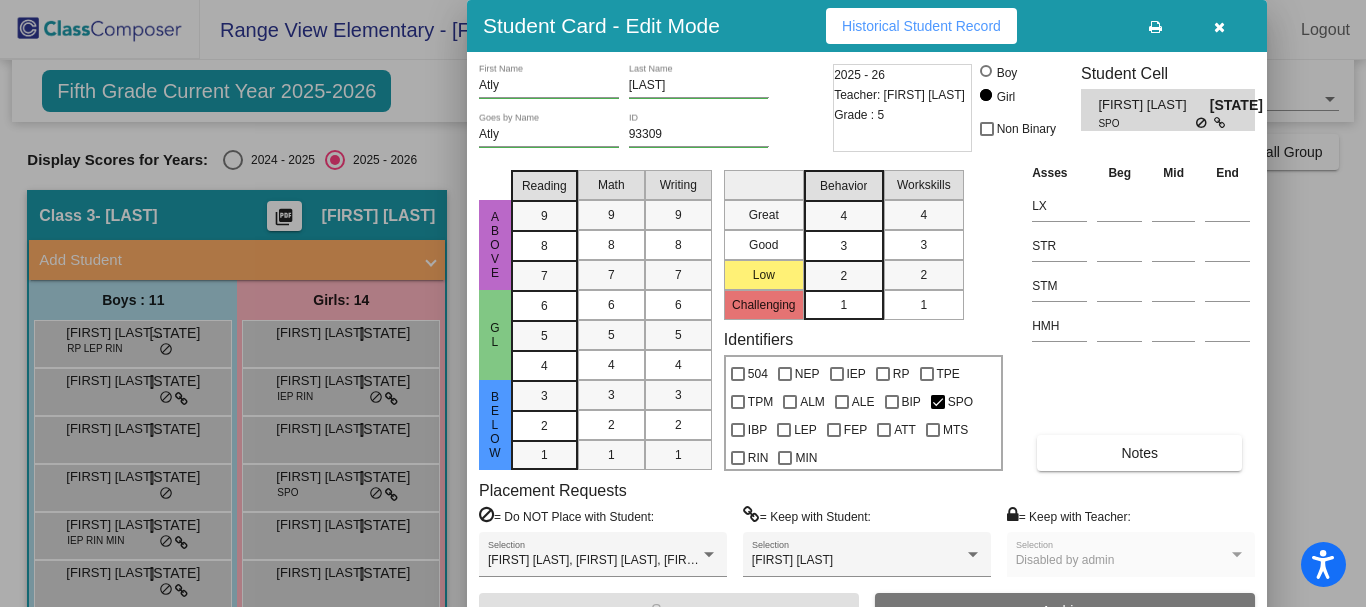 click on "Historical Student Record" at bounding box center (921, 26) 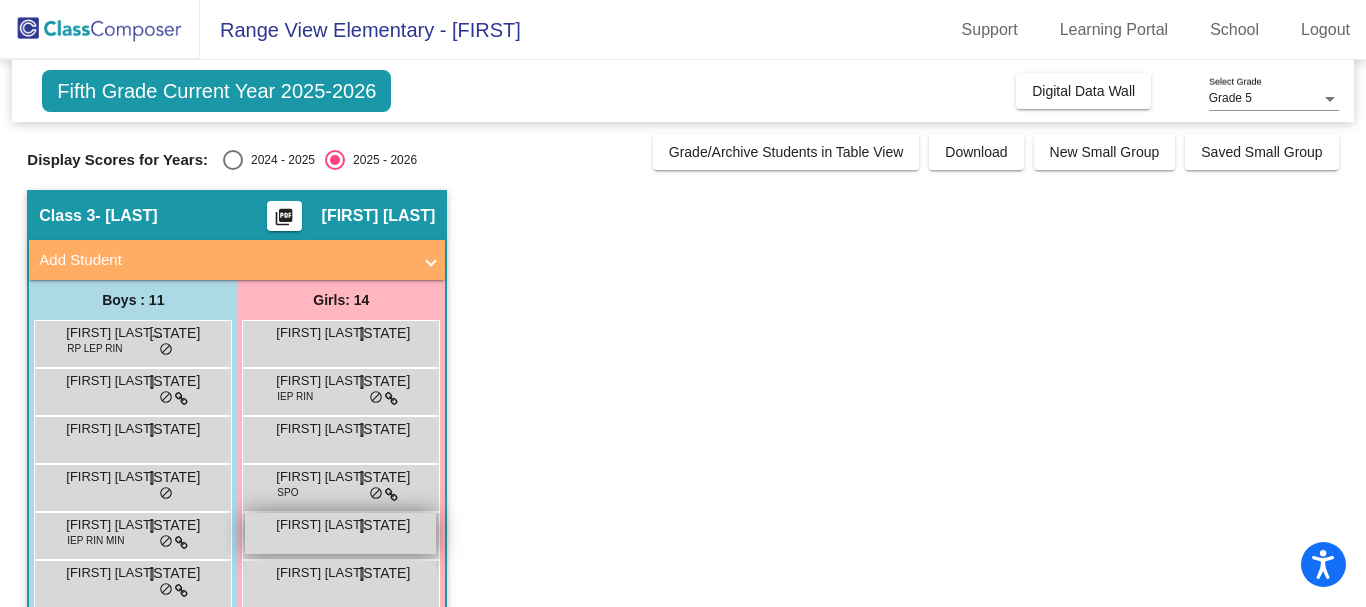 click on "Audrey Matzke NJ lock do_not_disturb_alt" at bounding box center (340, 533) 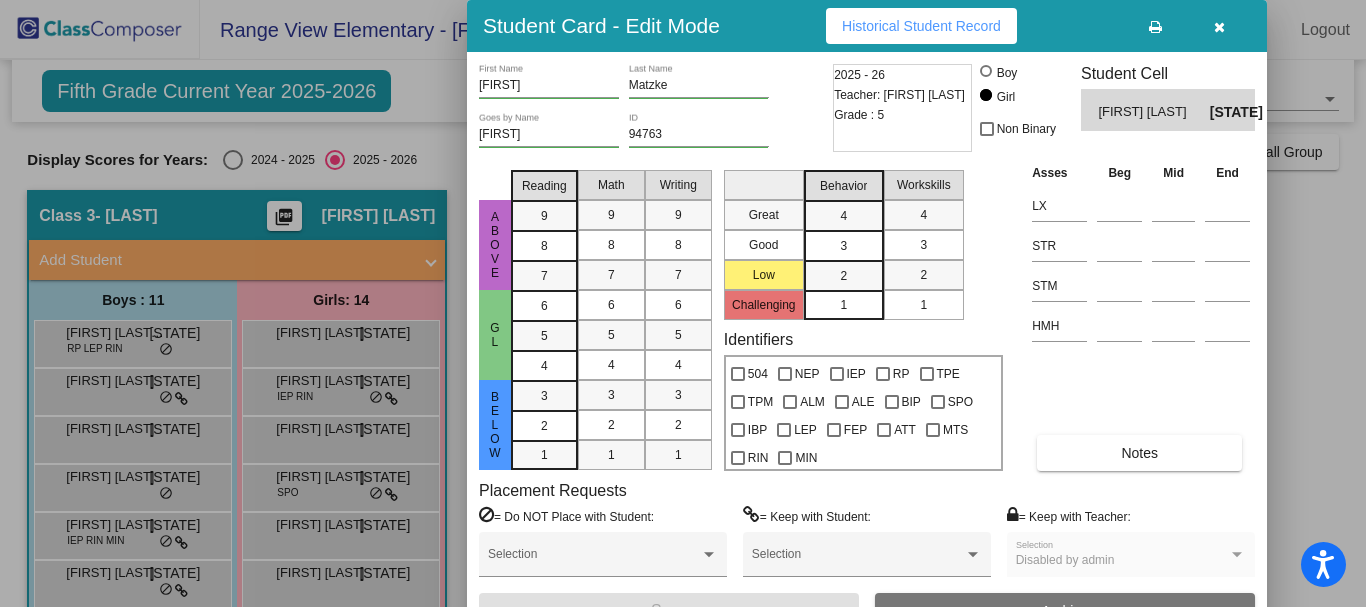 click on "Historical Student Record" at bounding box center [921, 26] 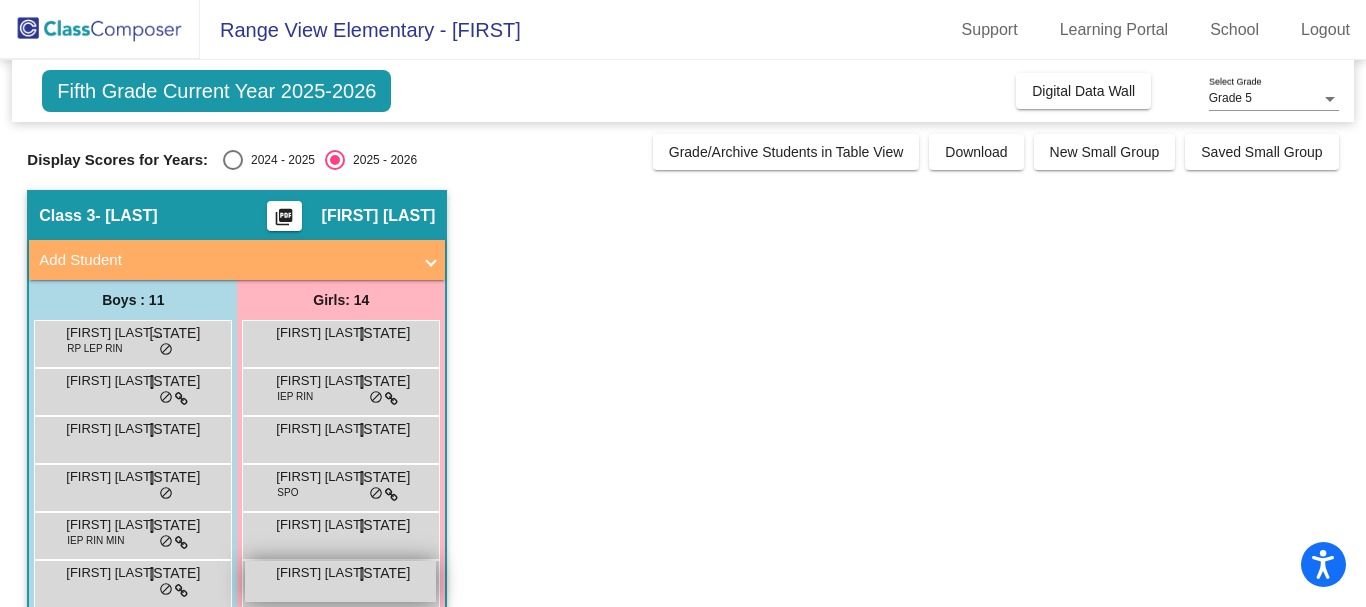 click on "Braylee Huhn" at bounding box center [326, 573] 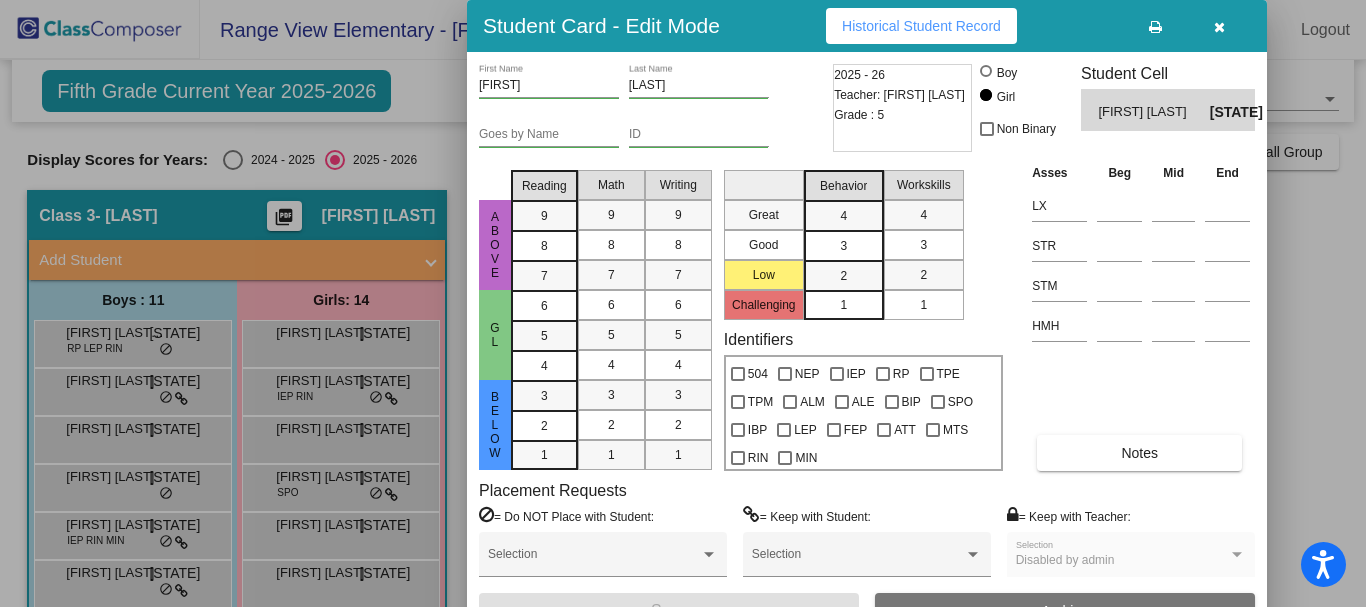 click on "Historical Student Record" at bounding box center [921, 26] 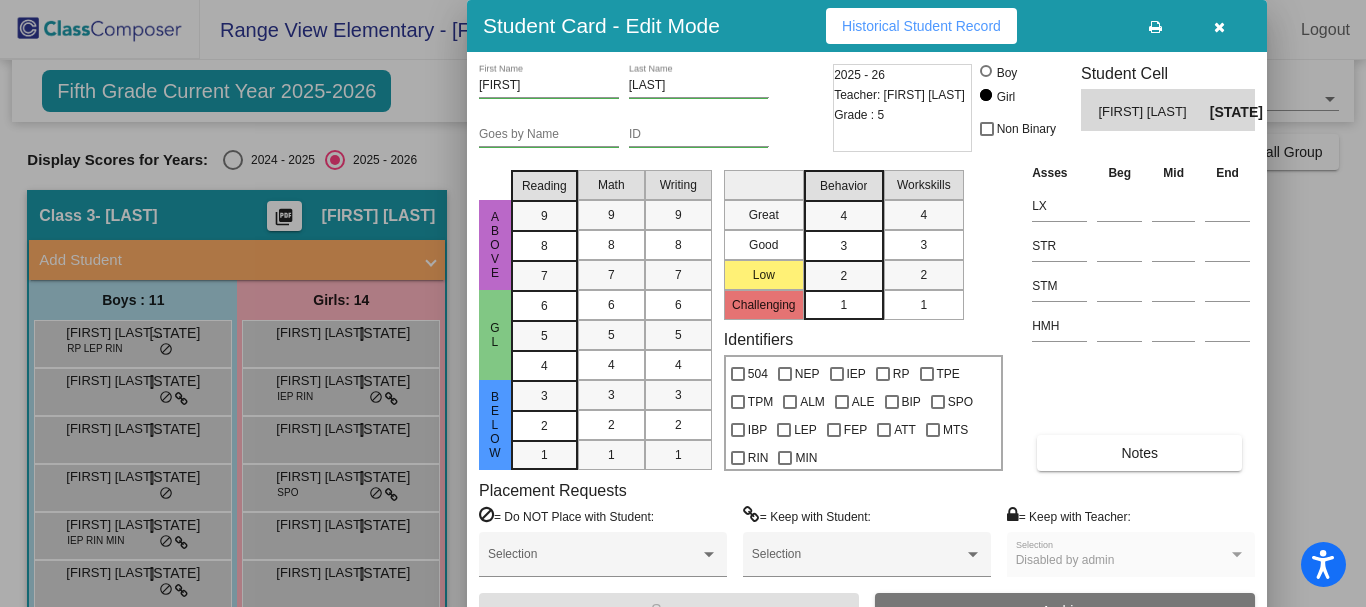 click at bounding box center [1219, 26] 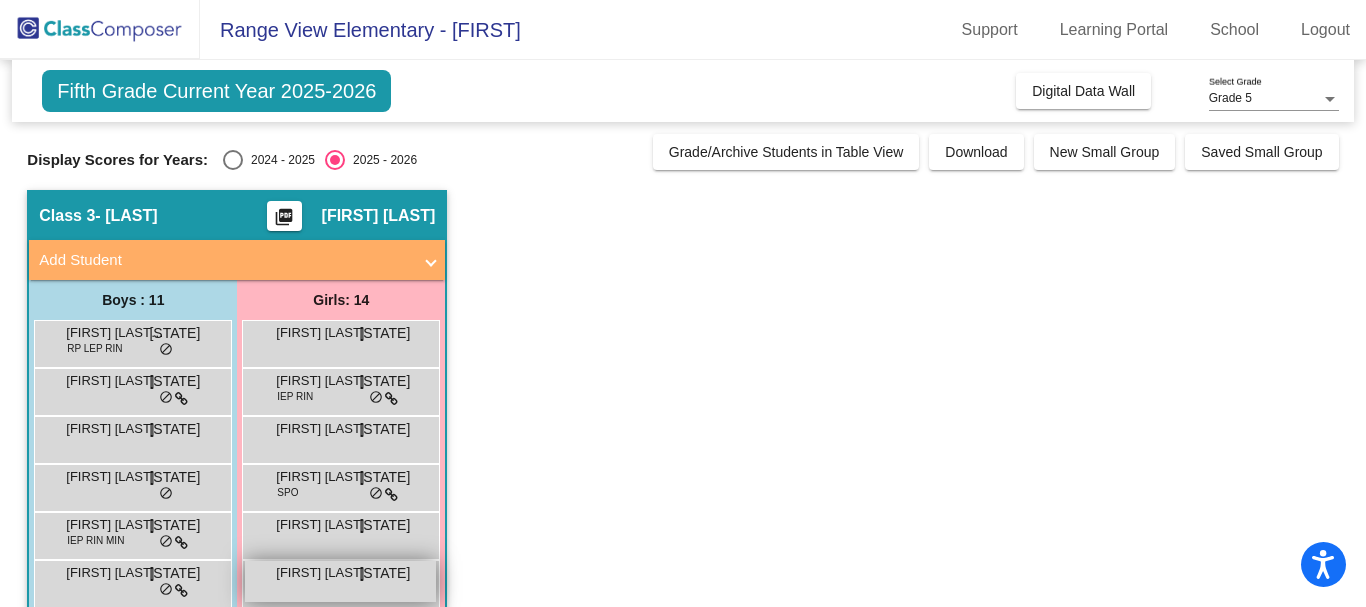 scroll, scrollTop: 100, scrollLeft: 0, axis: vertical 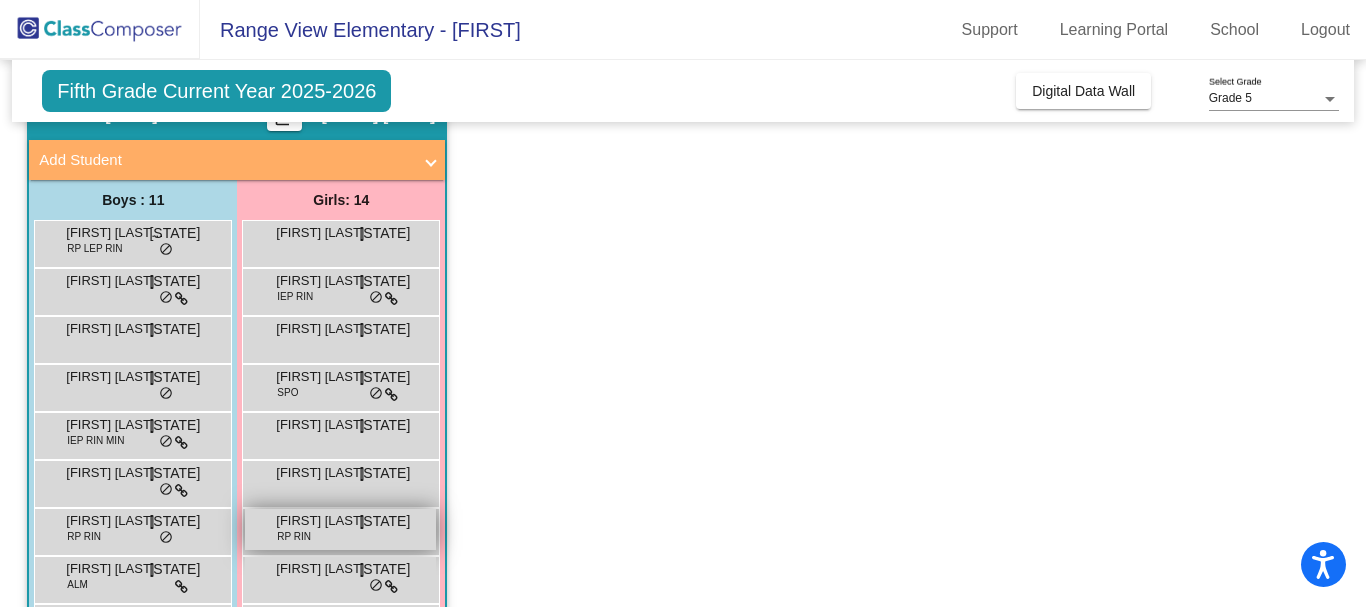 click on "Claire Griffin" at bounding box center [326, 521] 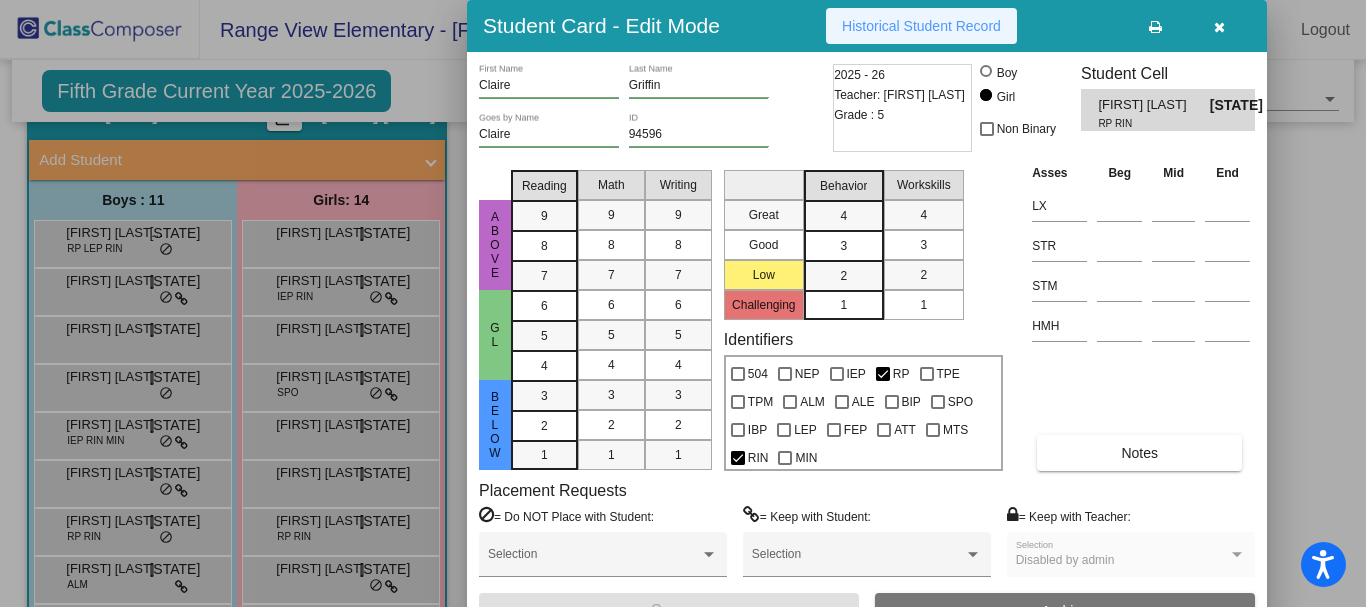 click on "Historical Student Record" at bounding box center (921, 26) 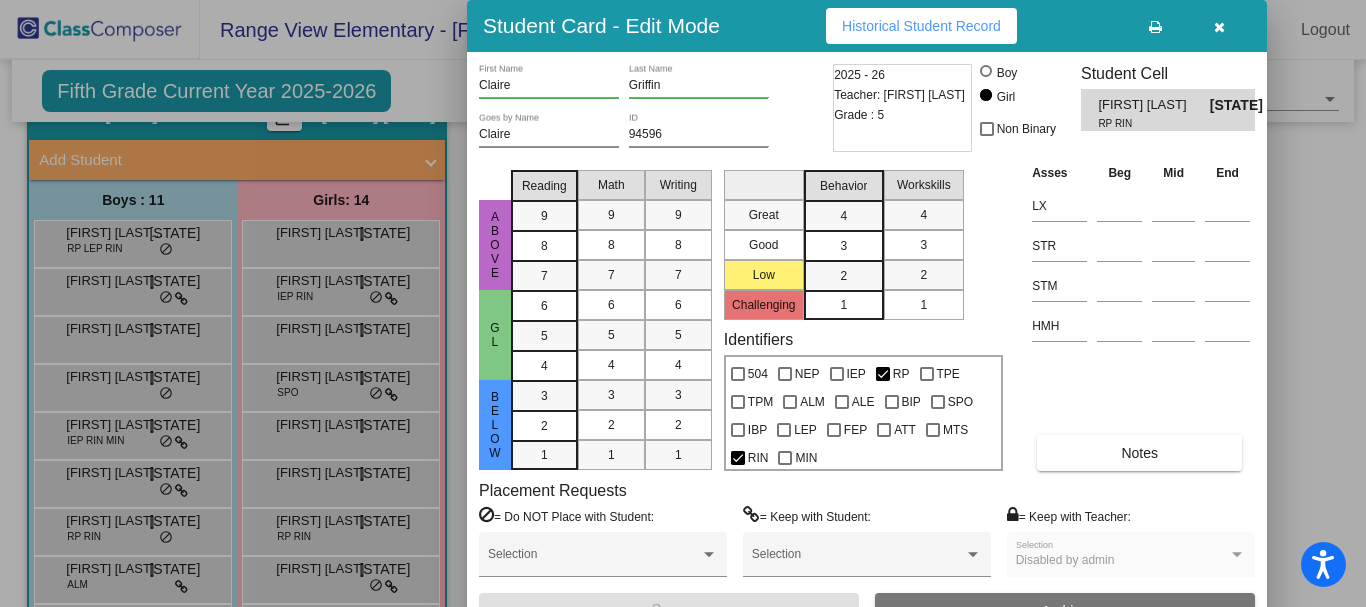 click at bounding box center (1219, 26) 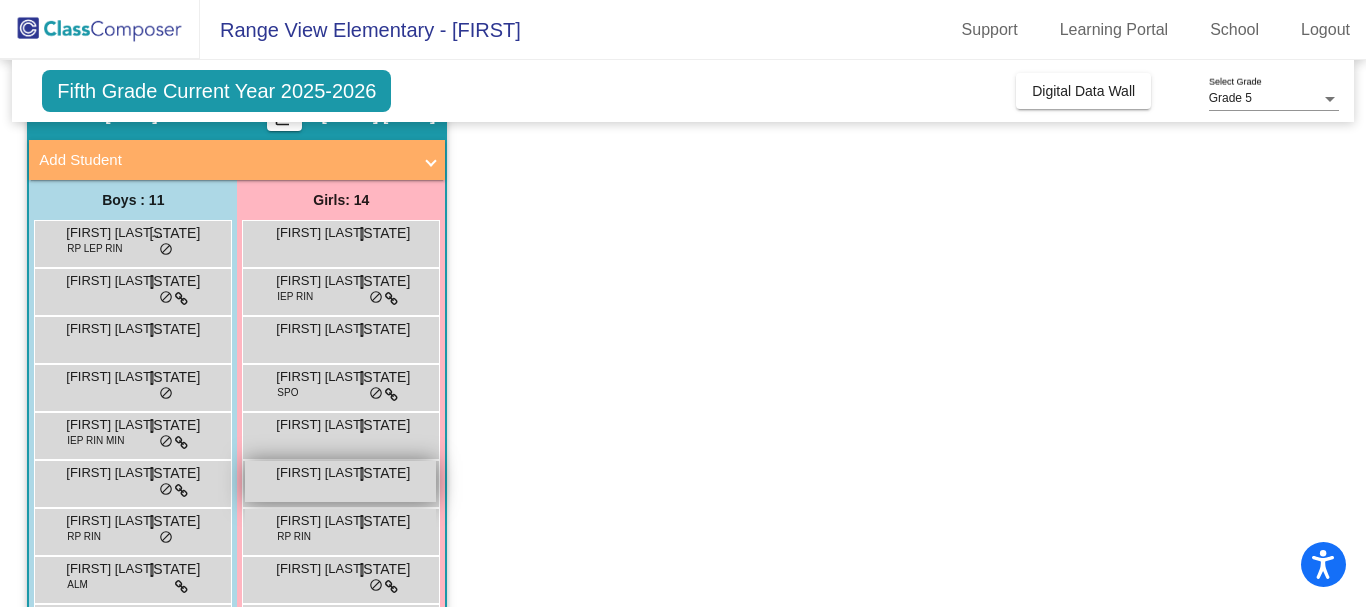 scroll, scrollTop: 200, scrollLeft: 0, axis: vertical 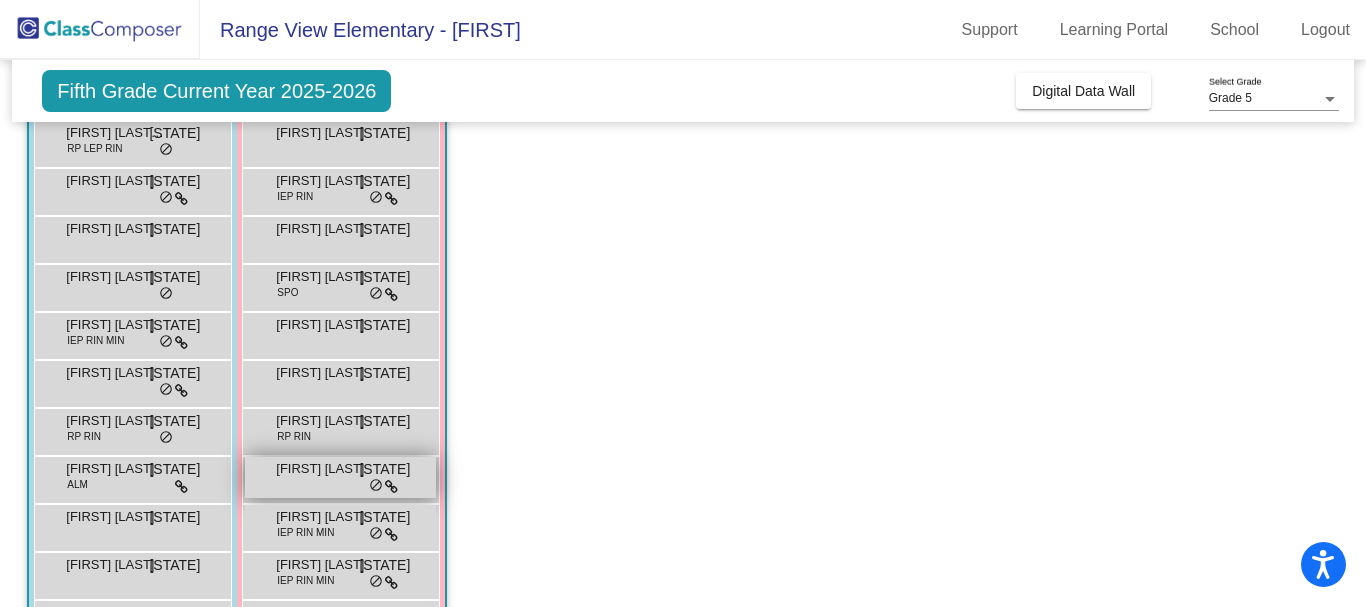 click on "Esther Doerksen NJ lock do_not_disturb_alt" at bounding box center [340, 477] 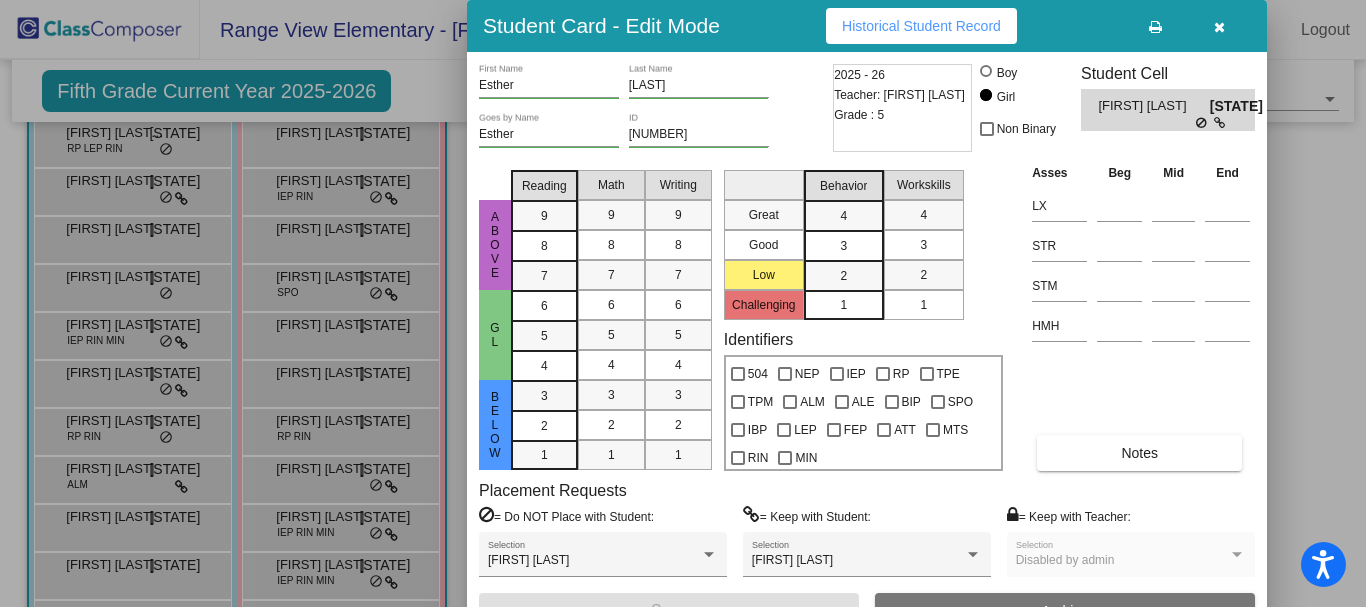 click on "Historical Student Record" at bounding box center [921, 26] 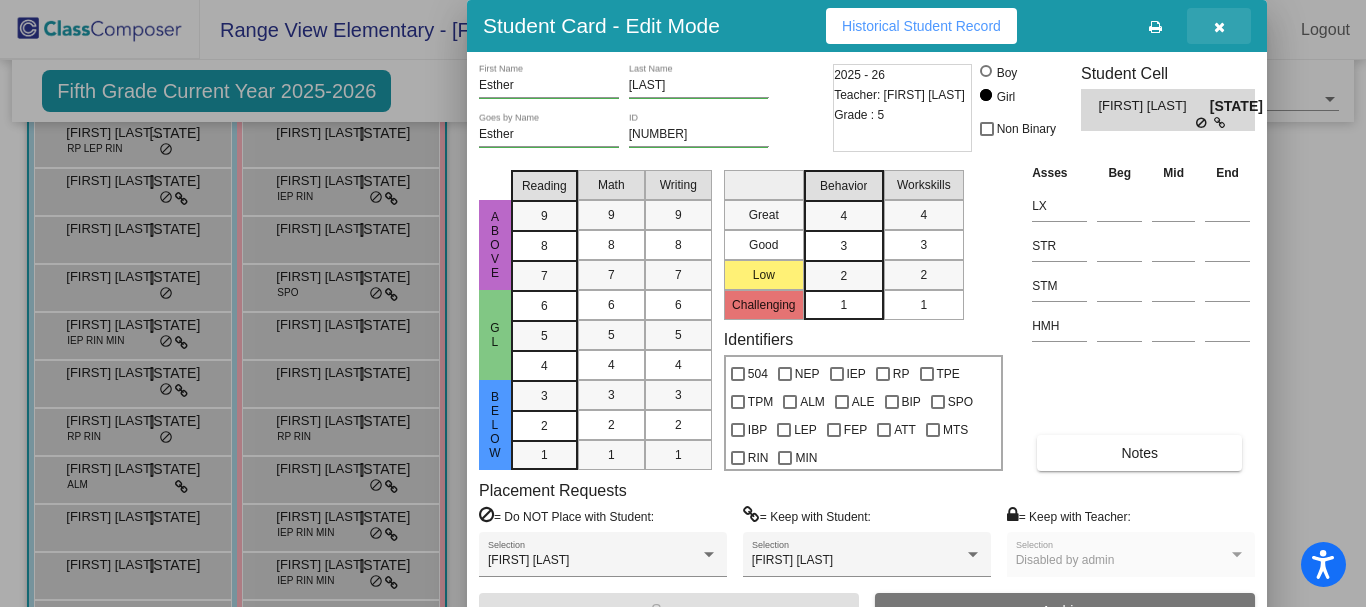 click at bounding box center [1219, 27] 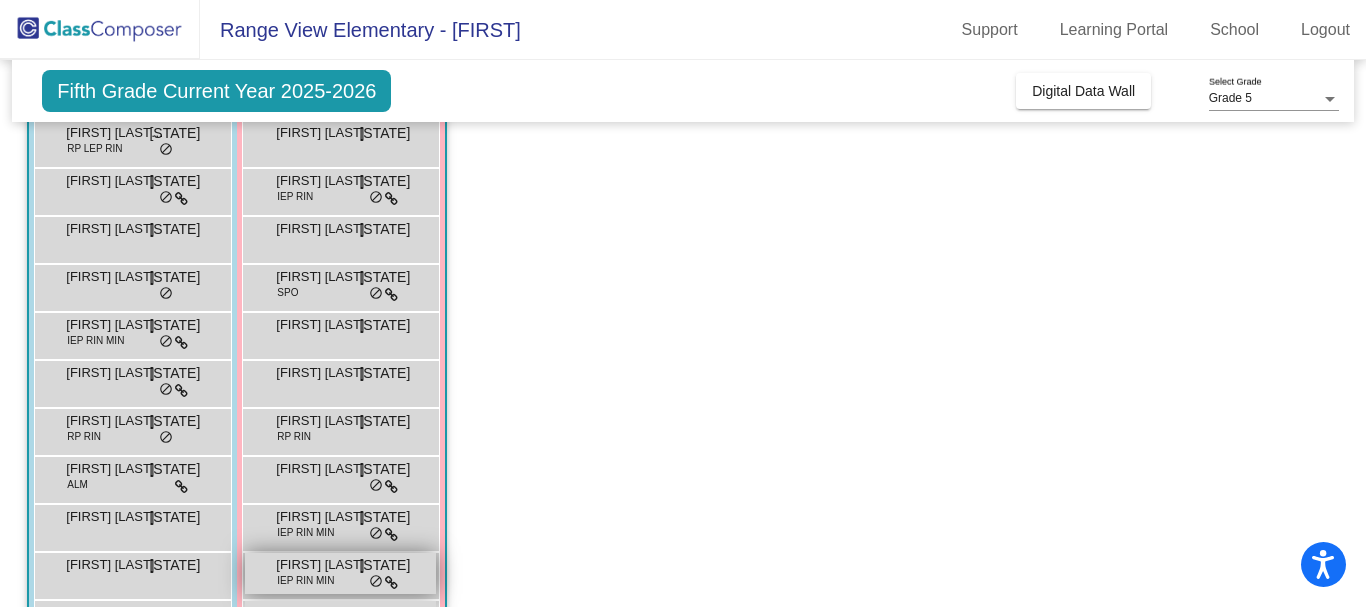 click on "Jaine Van Oppen" at bounding box center (326, 565) 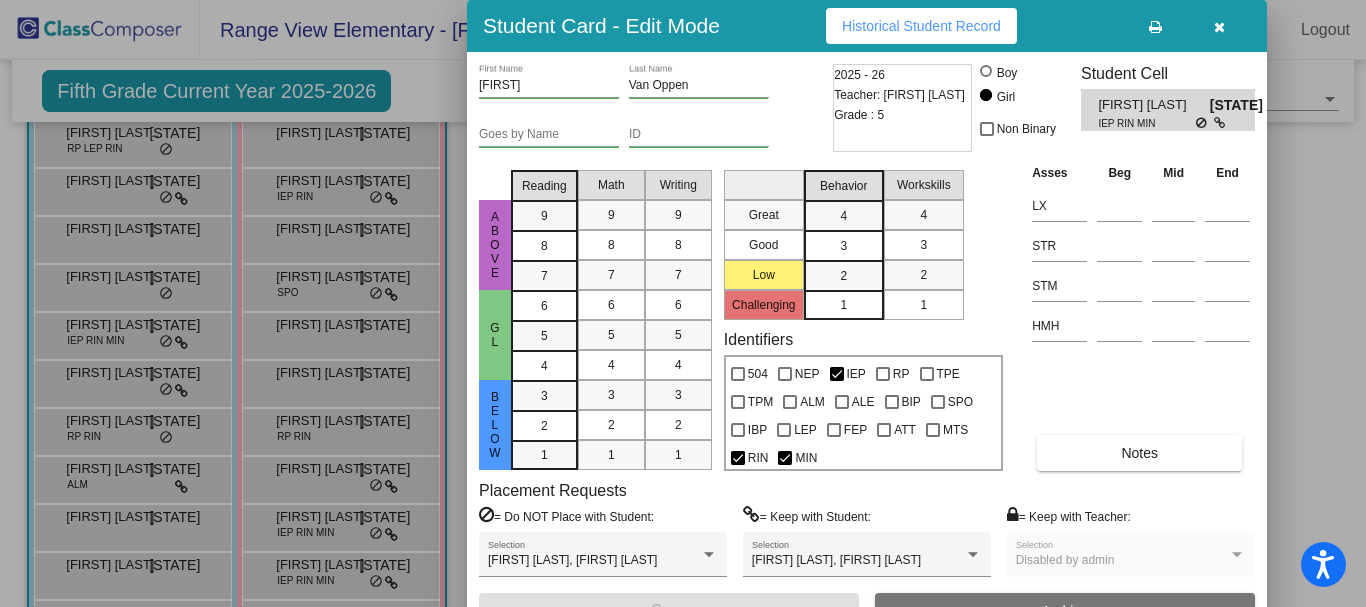 click at bounding box center [1219, 26] 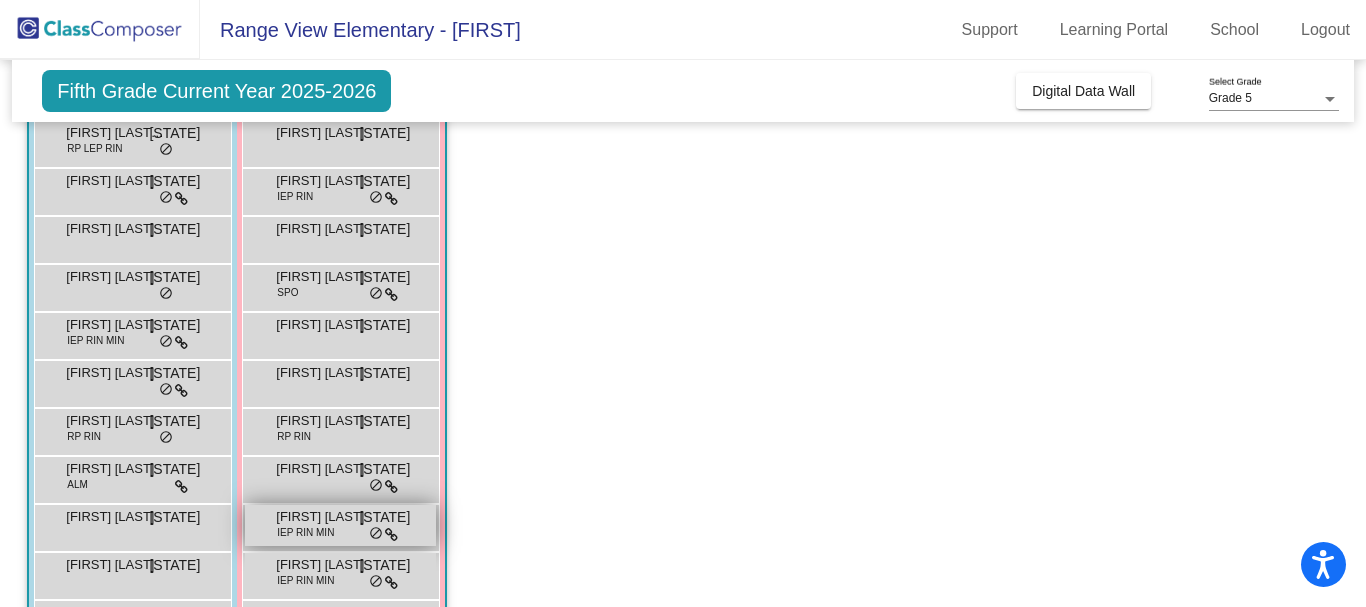 click on "IEP RIN MIN" at bounding box center [305, 532] 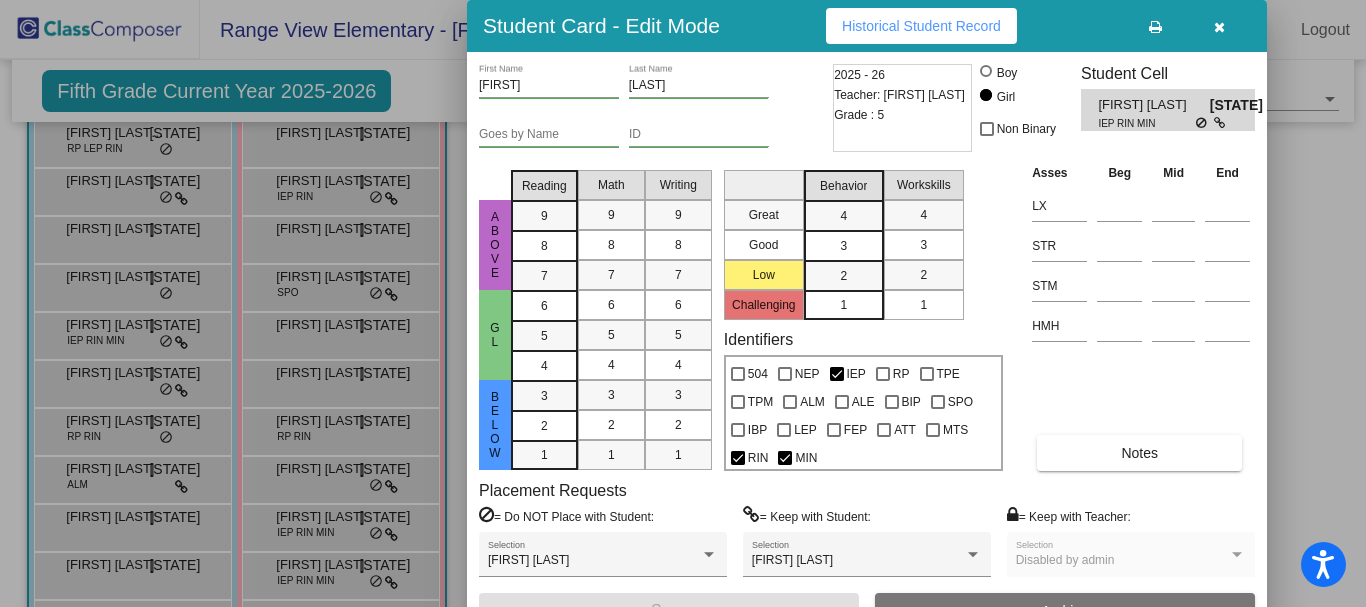 click on "Historical Student Record" at bounding box center [921, 26] 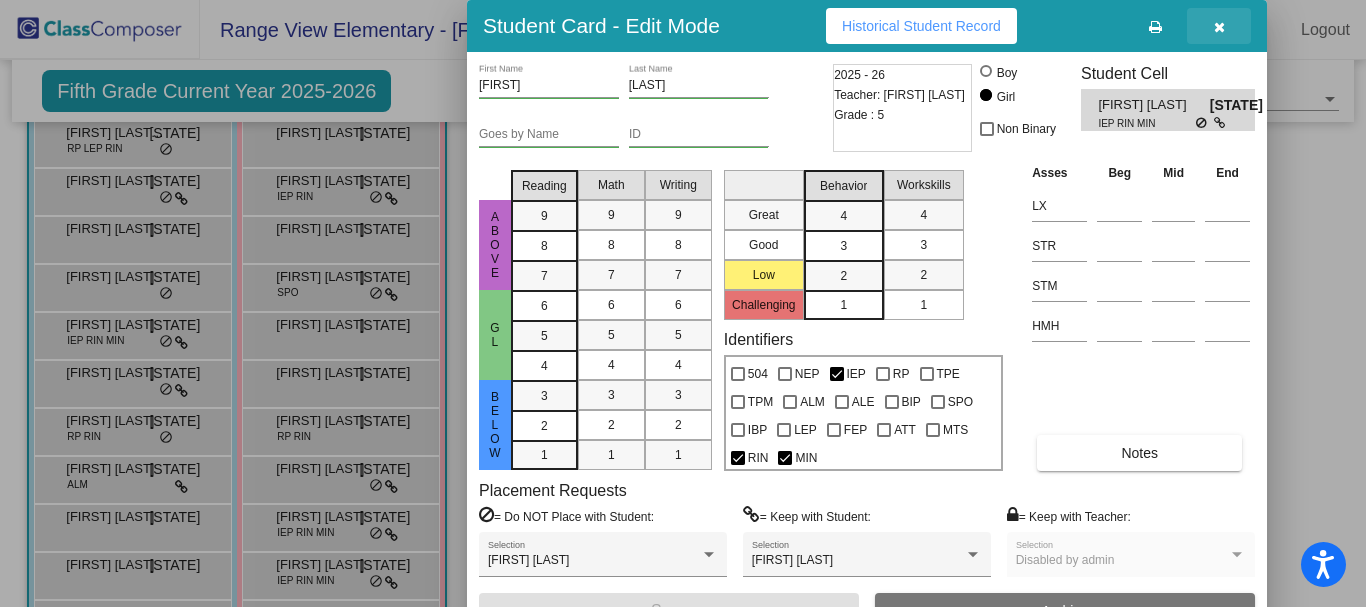click at bounding box center (1219, 27) 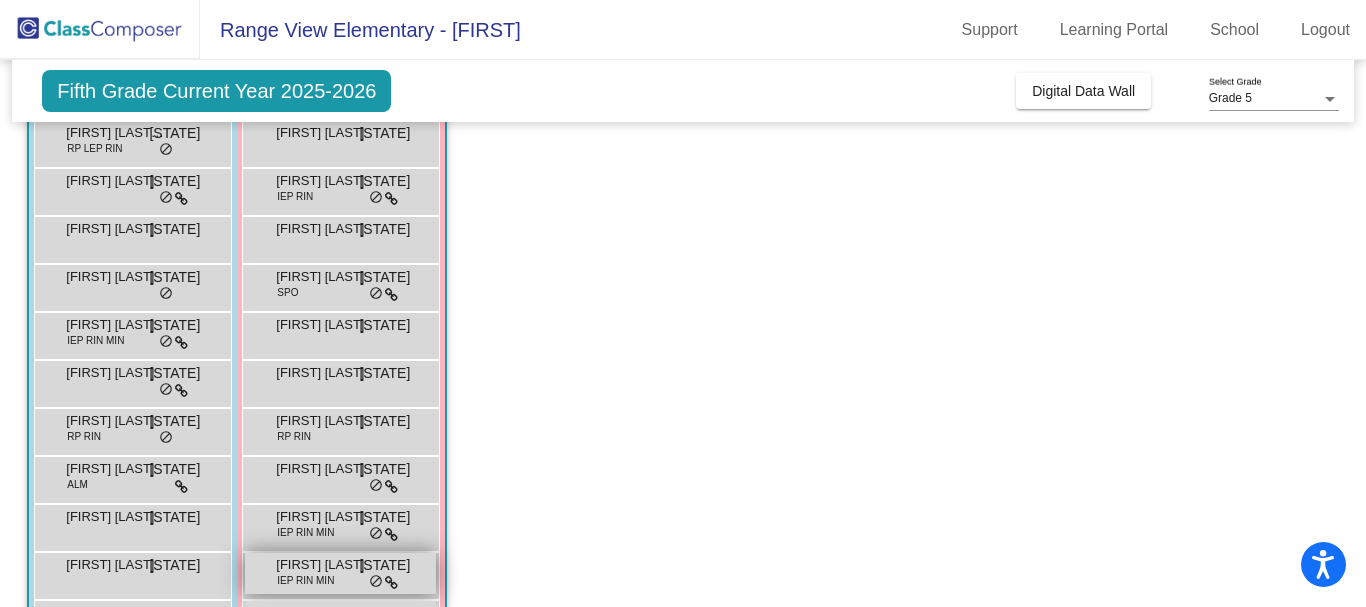 click on "Jaine Van Oppen" at bounding box center (326, 565) 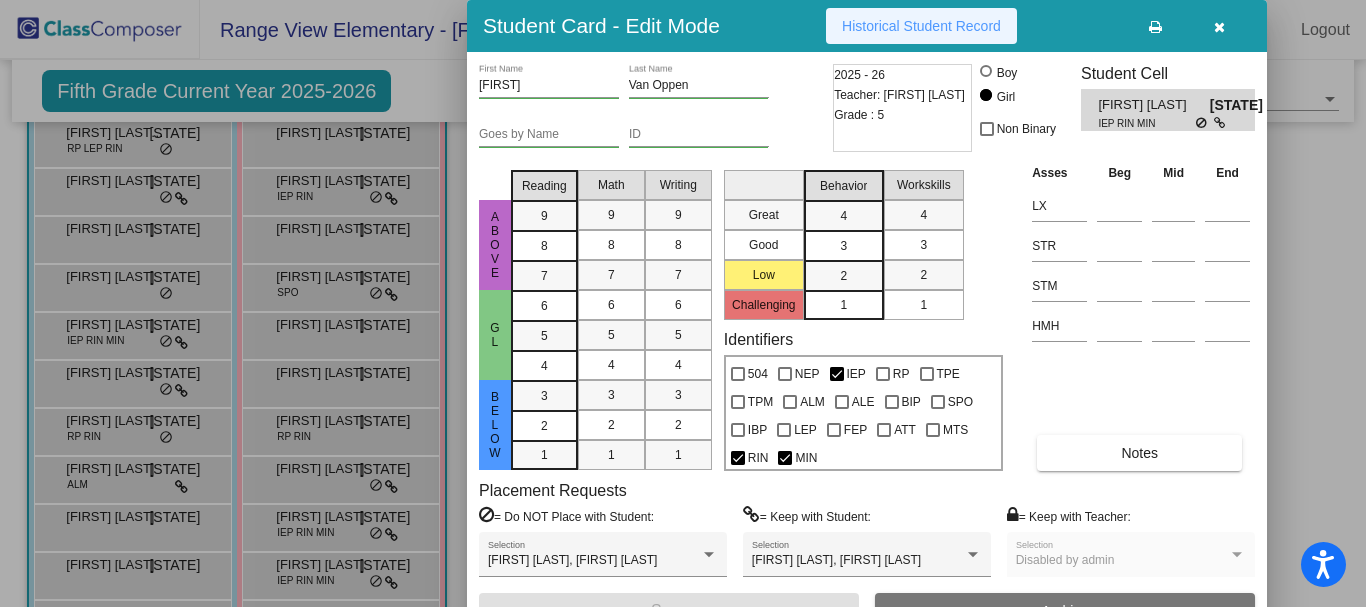 click on "Historical Student Record" at bounding box center (921, 26) 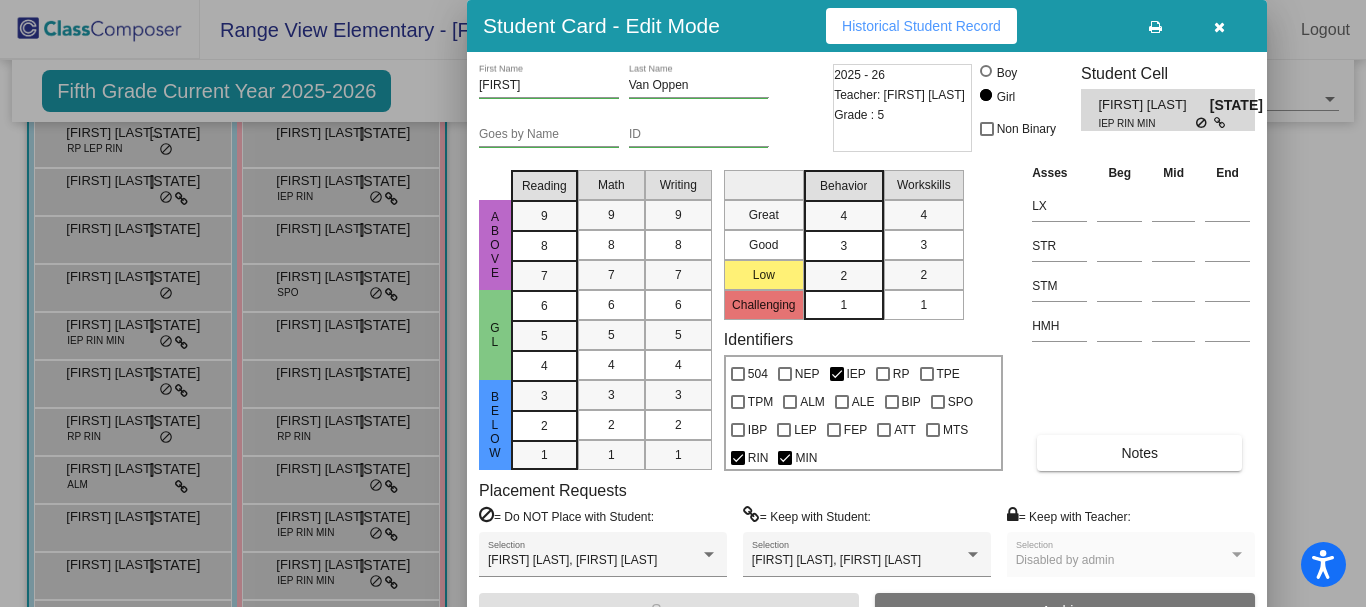 click at bounding box center (1219, 27) 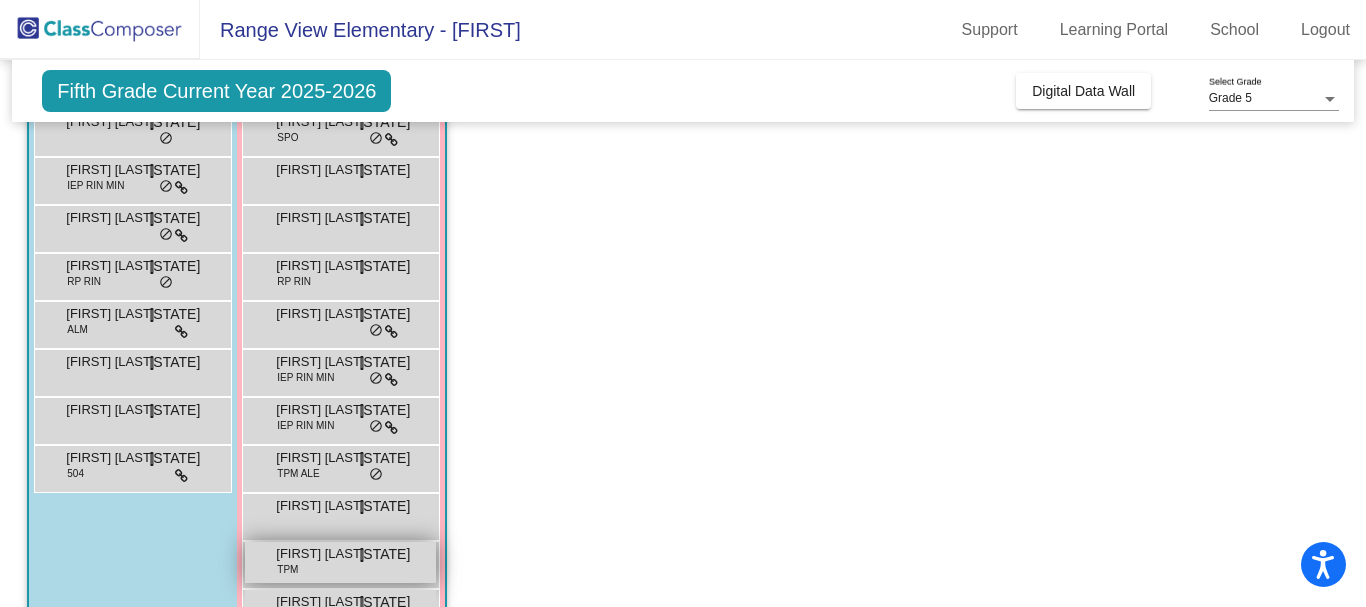 scroll, scrollTop: 400, scrollLeft: 0, axis: vertical 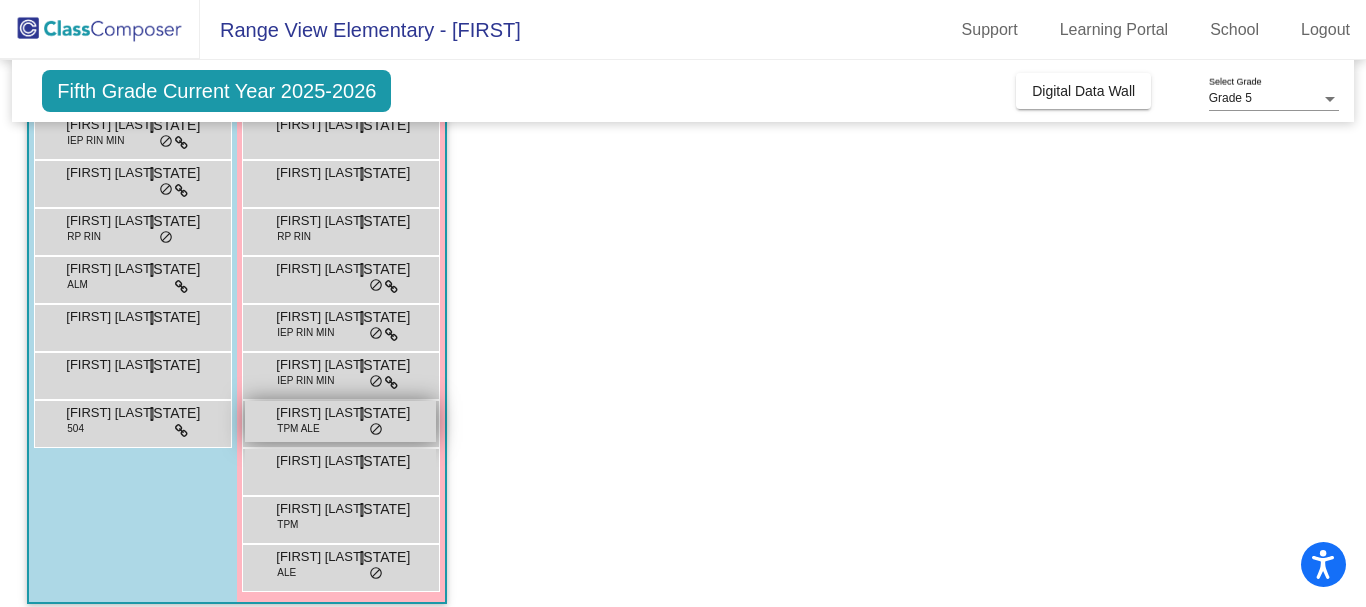 click on "Karstyn Mantelli" at bounding box center [326, 413] 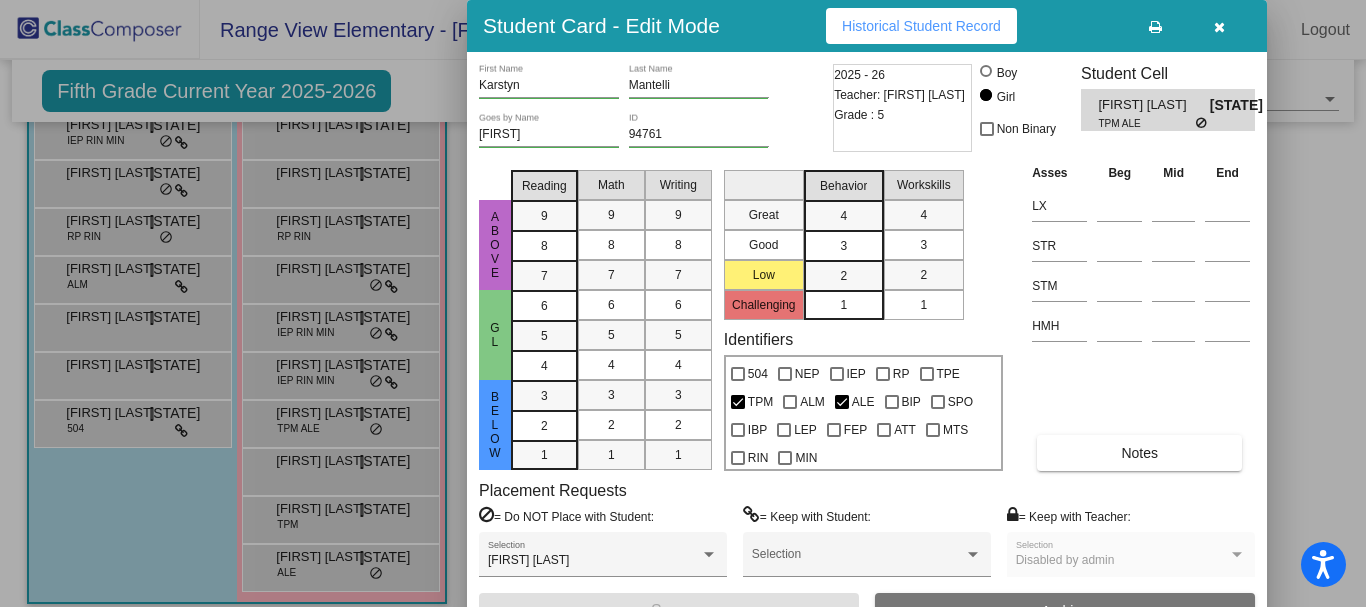 click on "Historical Student Record" at bounding box center [921, 26] 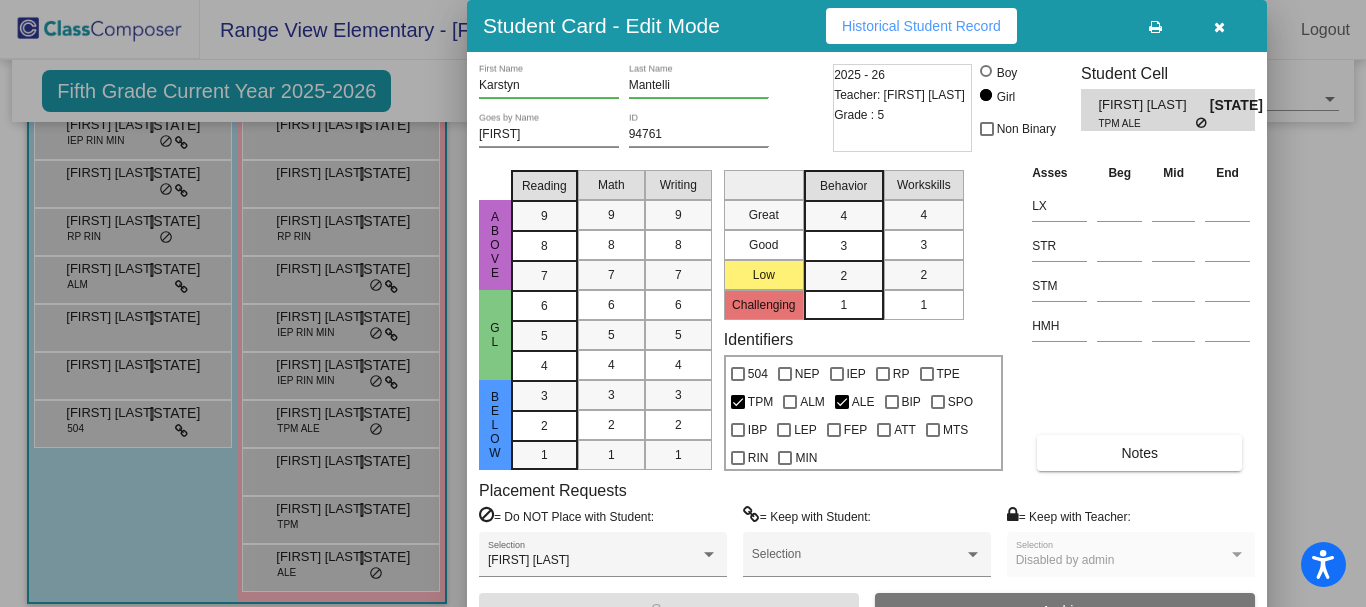 click at bounding box center (1219, 26) 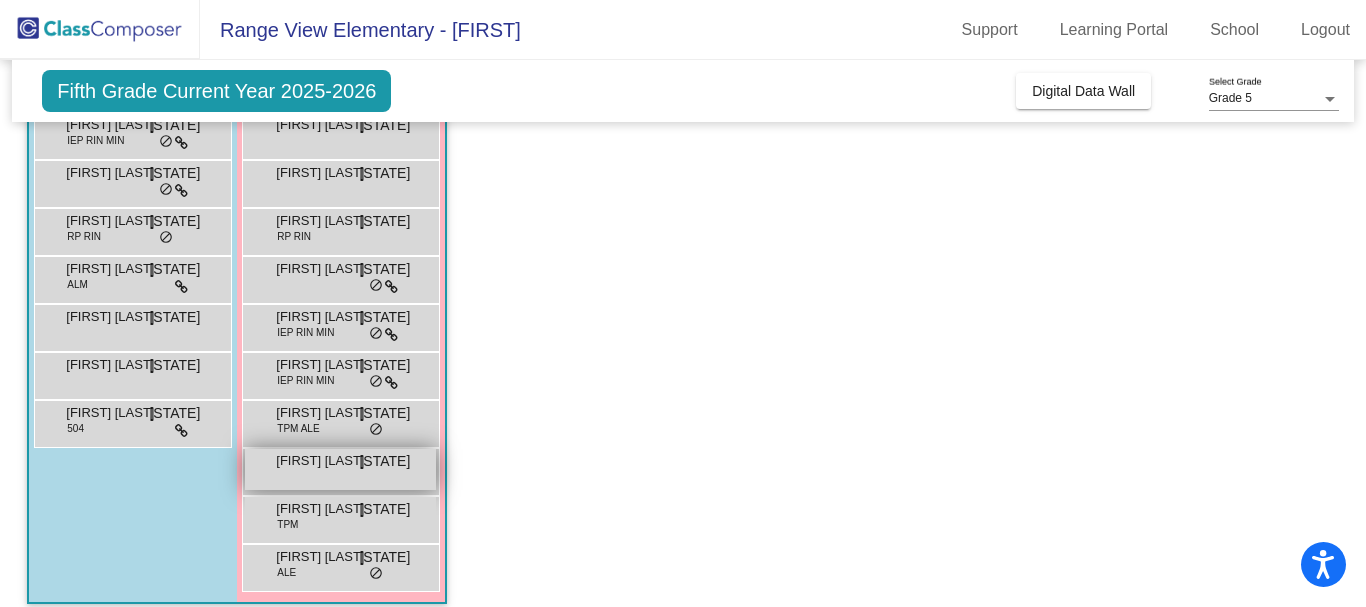 click on "Karter Green" at bounding box center [326, 461] 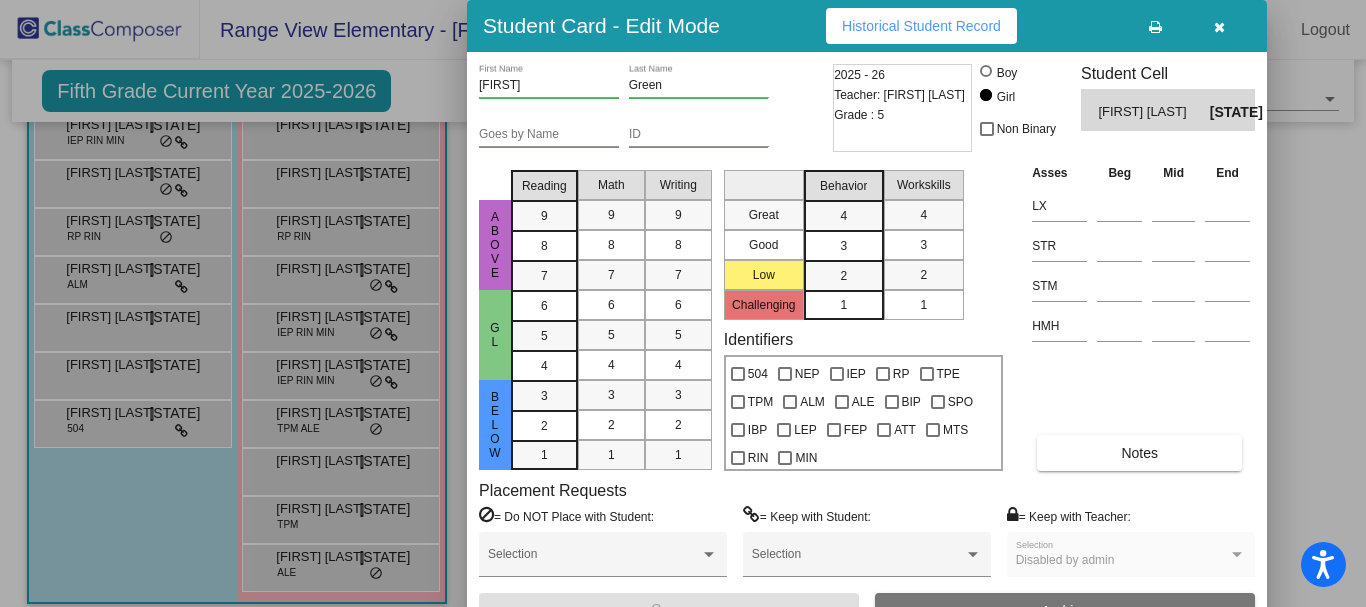 click on "Historical Student Record" at bounding box center [921, 26] 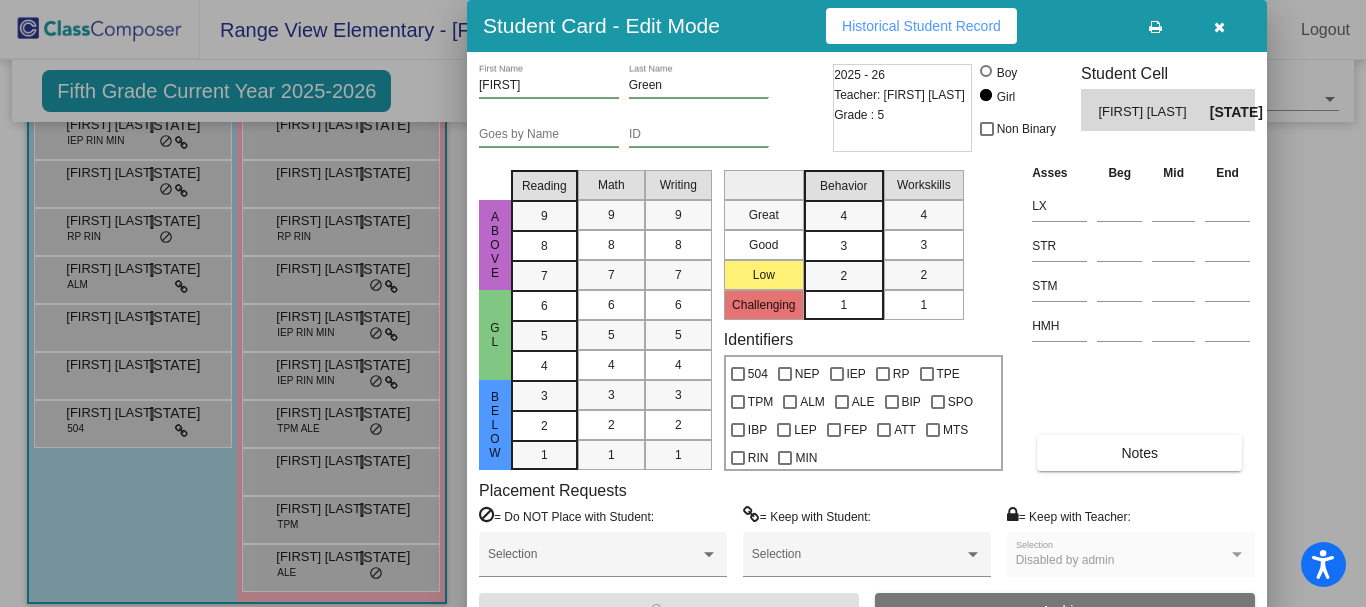 click at bounding box center (1219, 27) 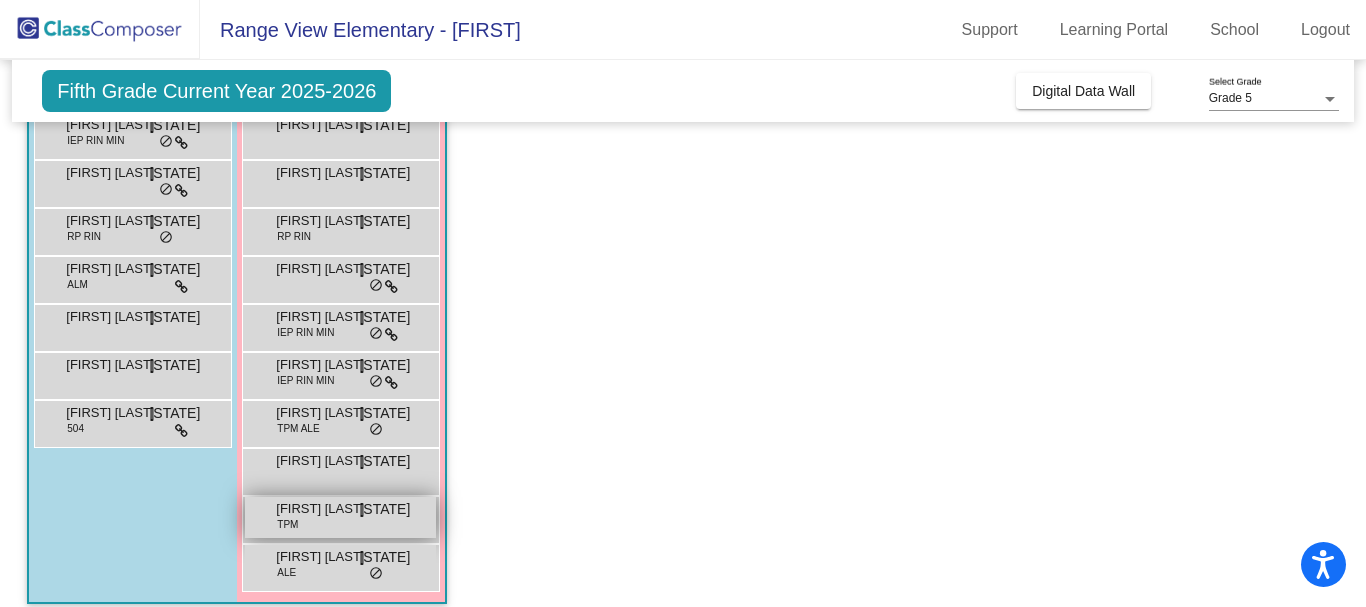 click on "Makenlyn Price TPM NJ lock do_not_disturb_alt" at bounding box center [340, 517] 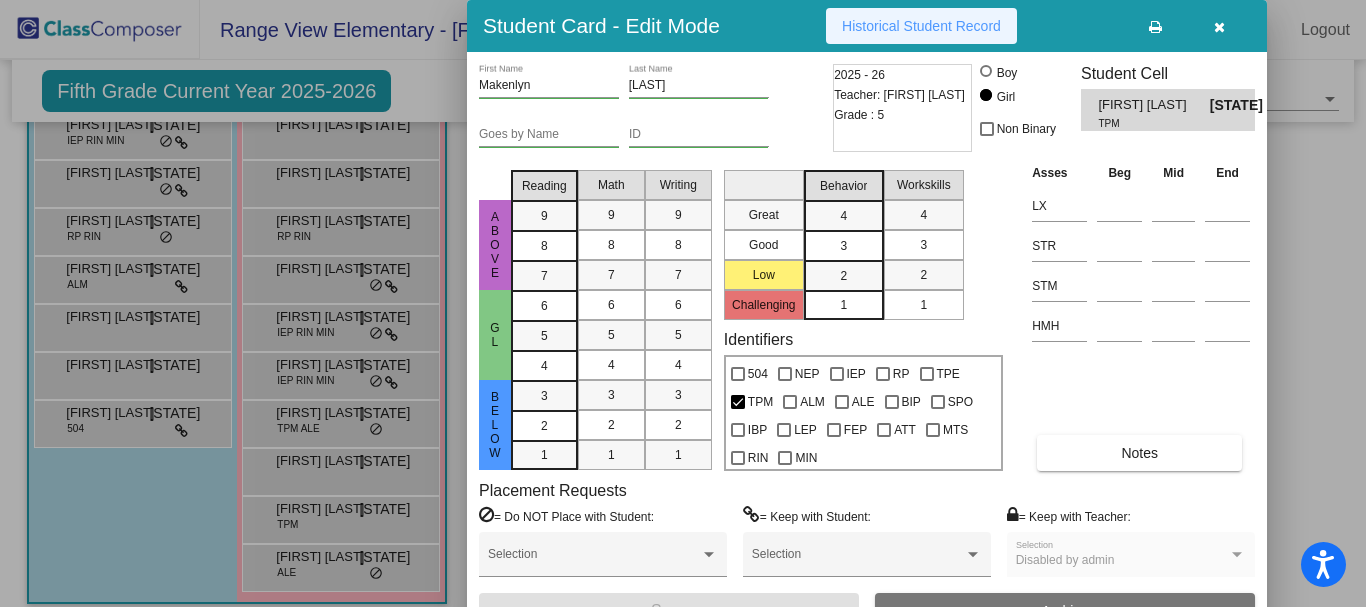 click on "Historical Student Record" at bounding box center [921, 26] 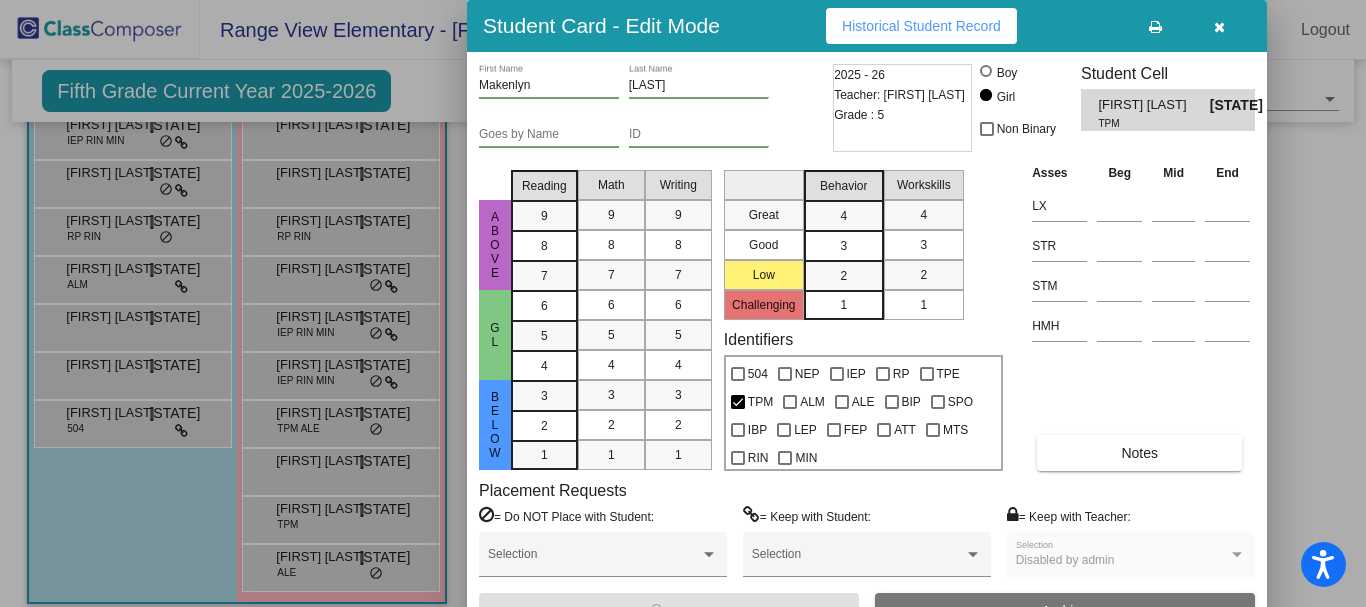 click at bounding box center (1219, 26) 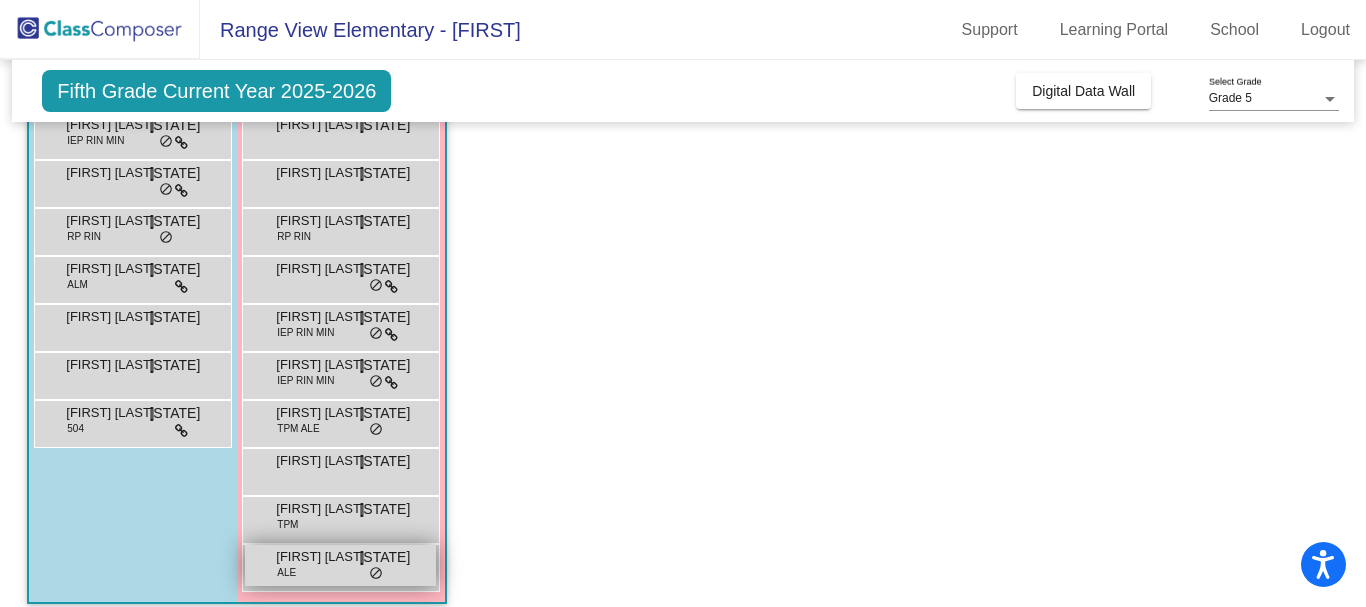 click on "Saya Van Wormer ALE NJ lock do_not_disturb_alt" at bounding box center [340, 565] 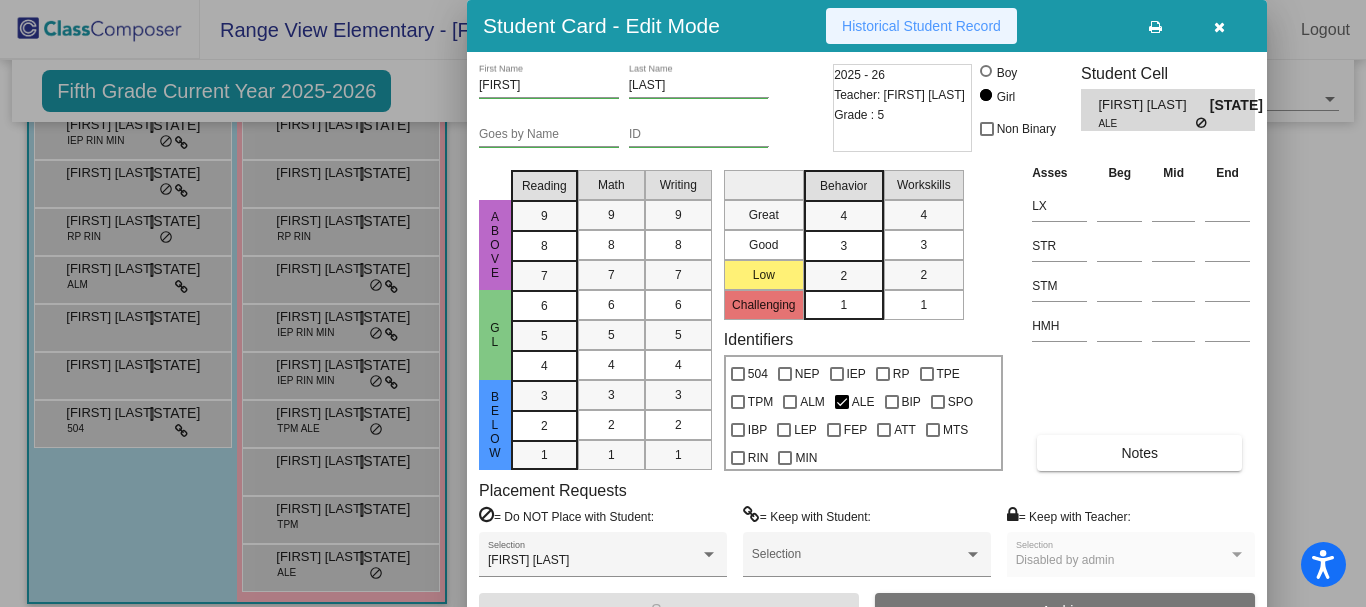click on "Historical Student Record" at bounding box center (921, 26) 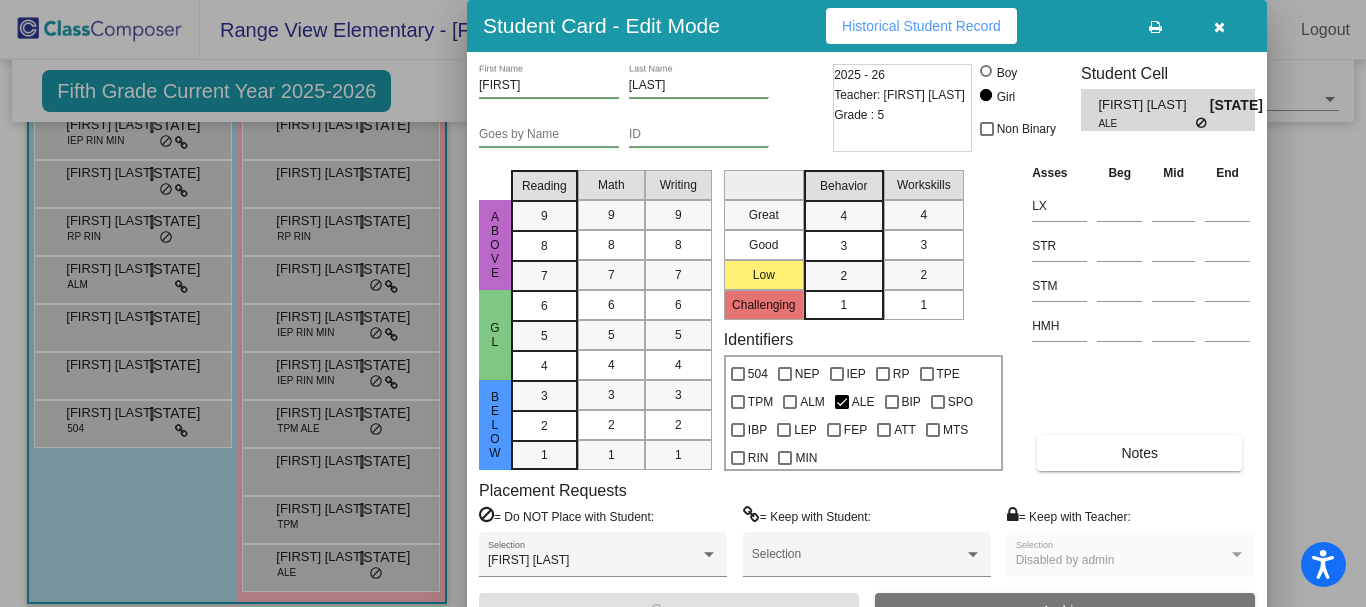 click at bounding box center (1219, 27) 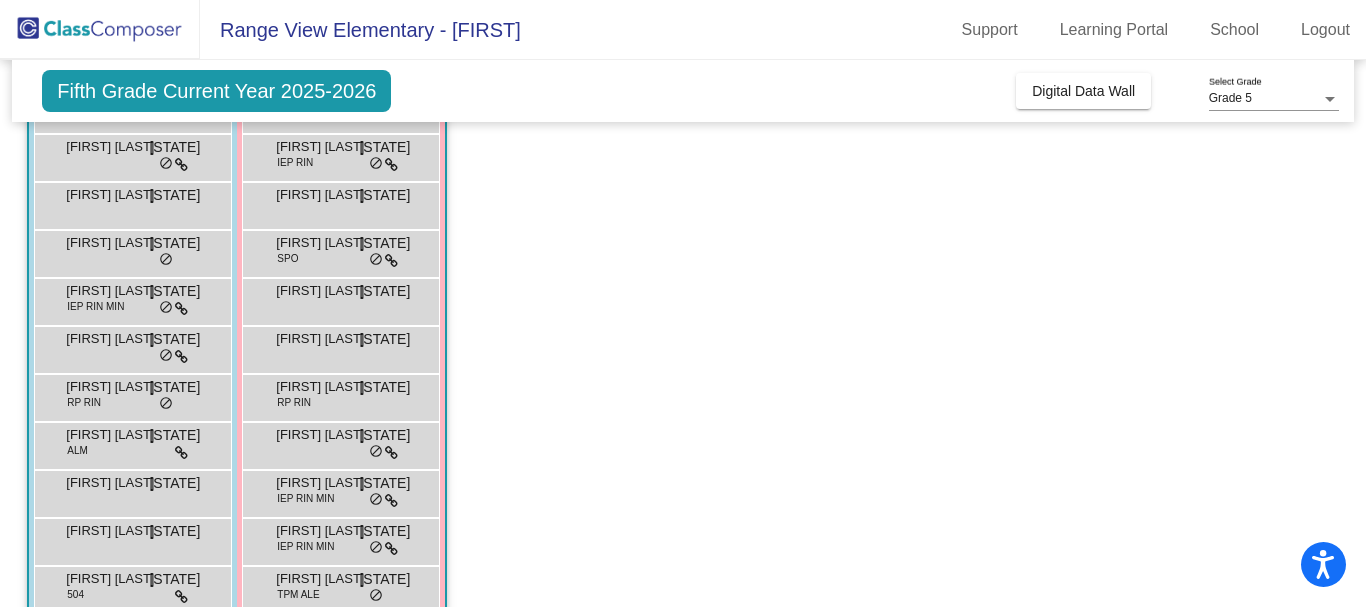 scroll, scrollTop: 0, scrollLeft: 0, axis: both 